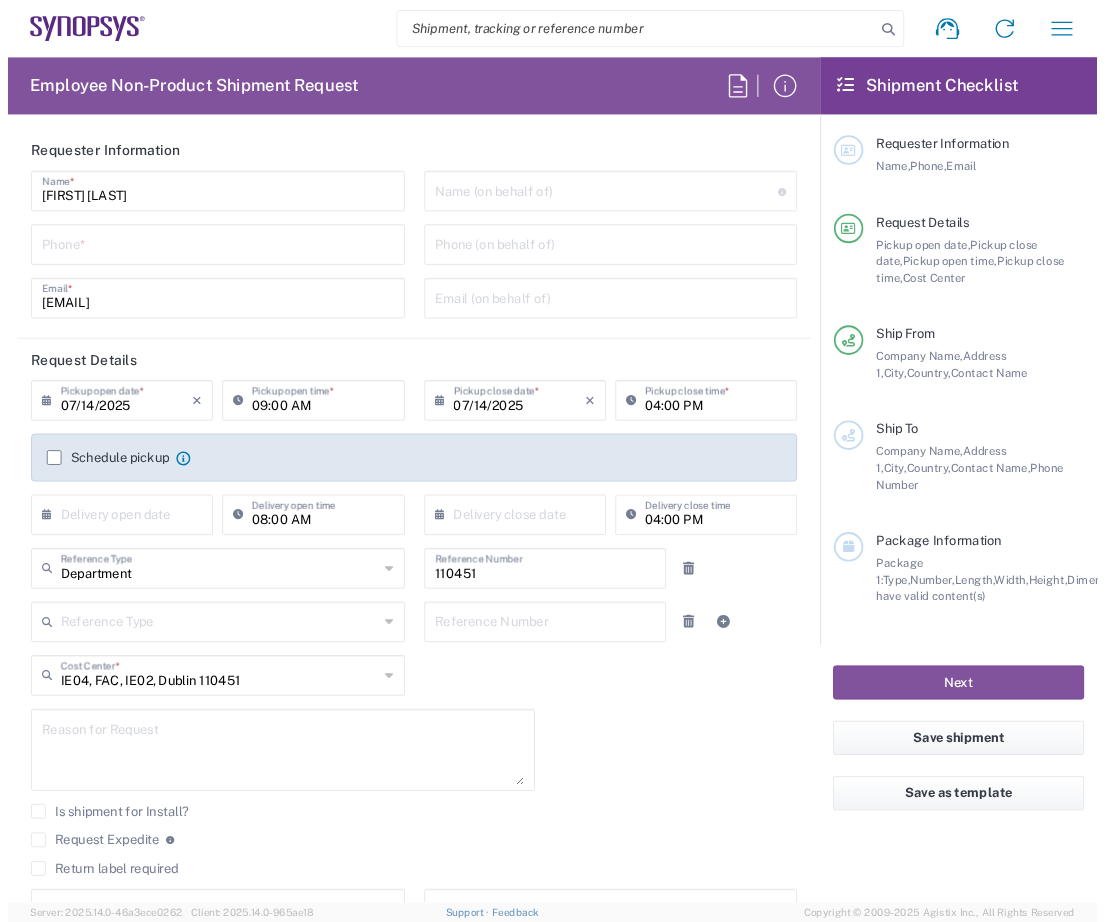scroll, scrollTop: 0, scrollLeft: 0, axis: both 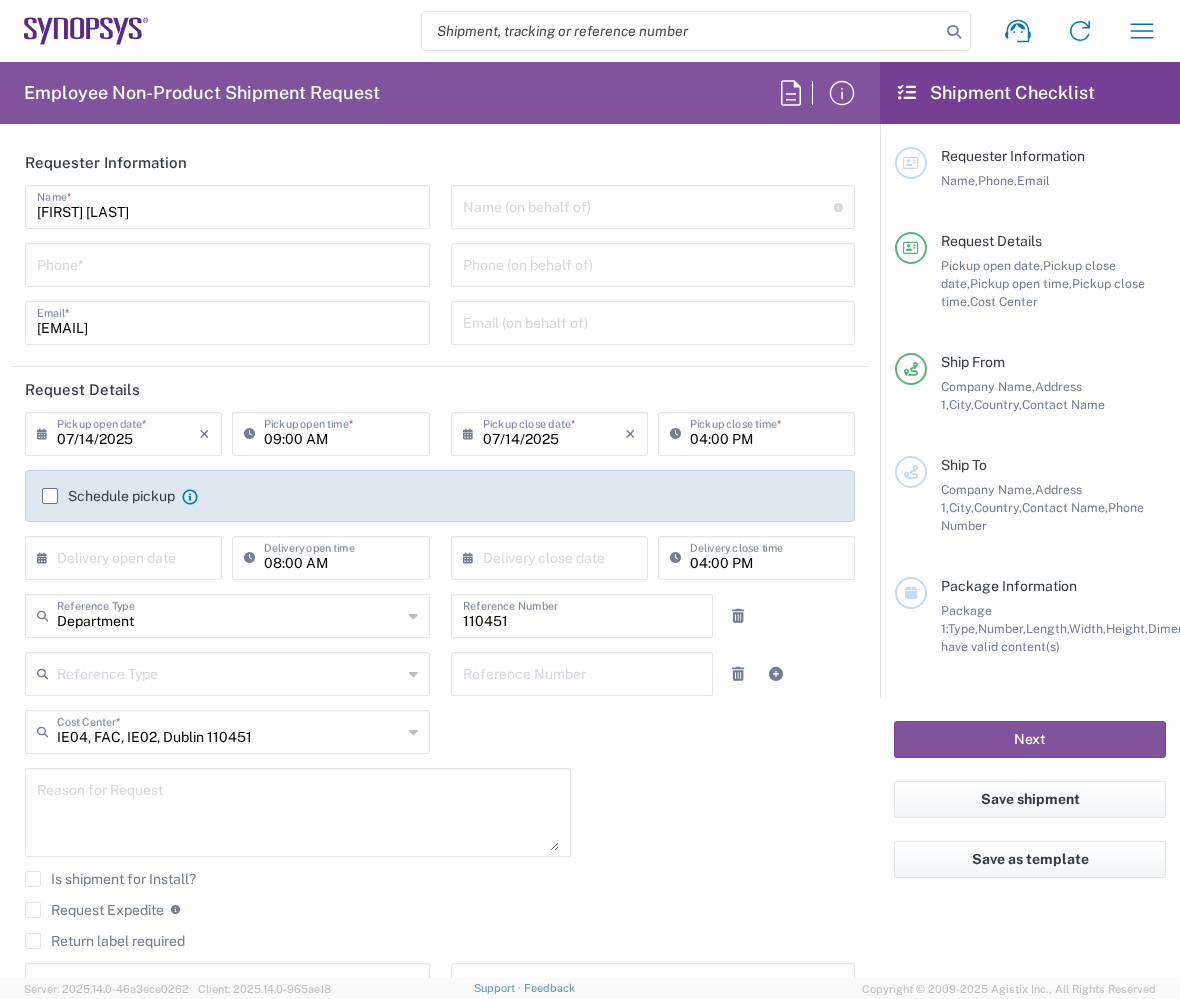 click at bounding box center [227, 263] 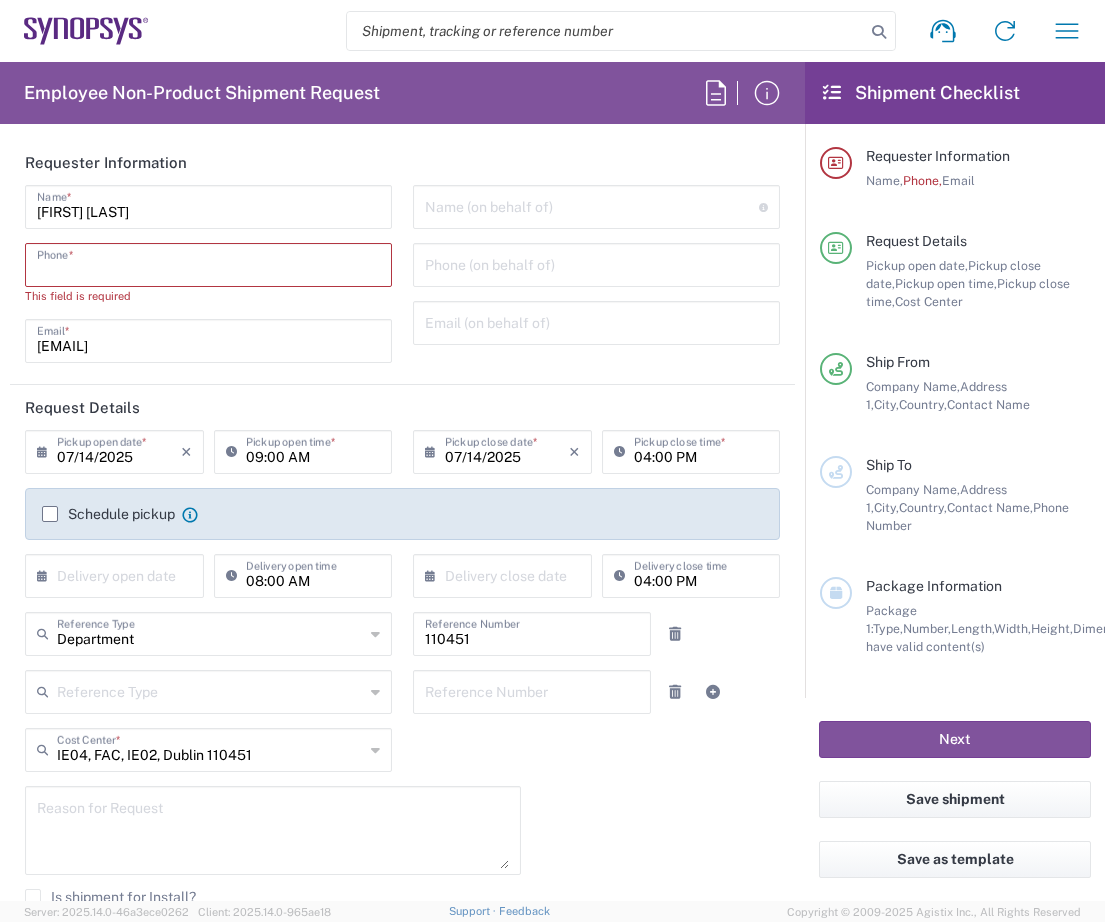 click at bounding box center [208, 263] 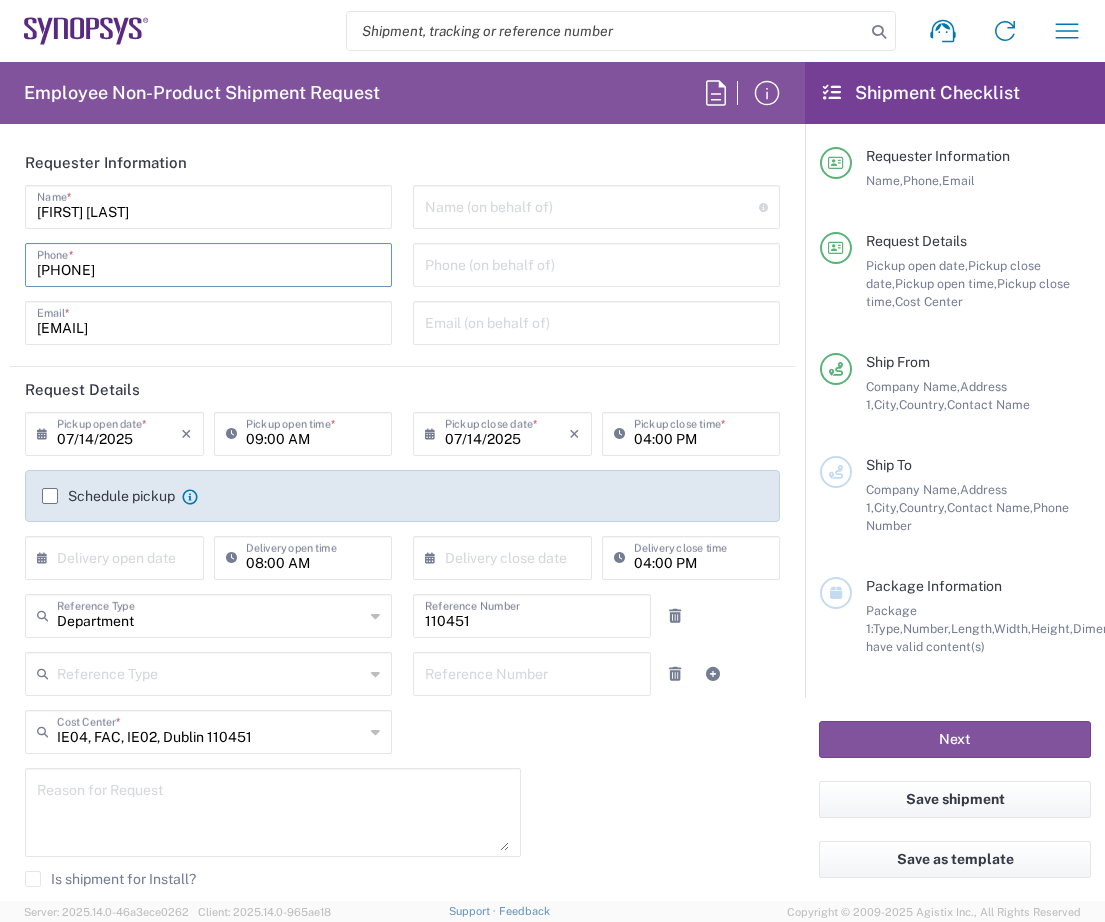 drag, startPoint x: 159, startPoint y: 268, endPoint x: -27, endPoint y: 273, distance: 186.0672 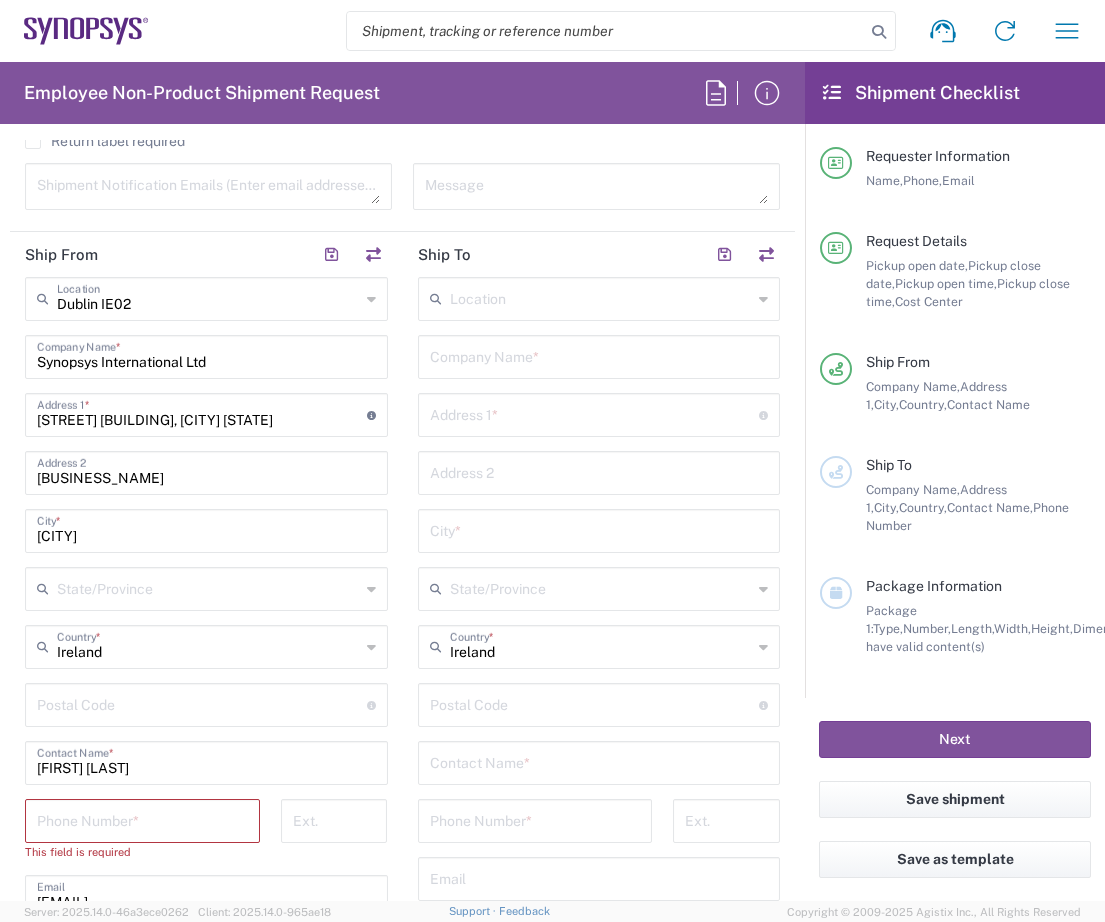 scroll, scrollTop: 1000, scrollLeft: 0, axis: vertical 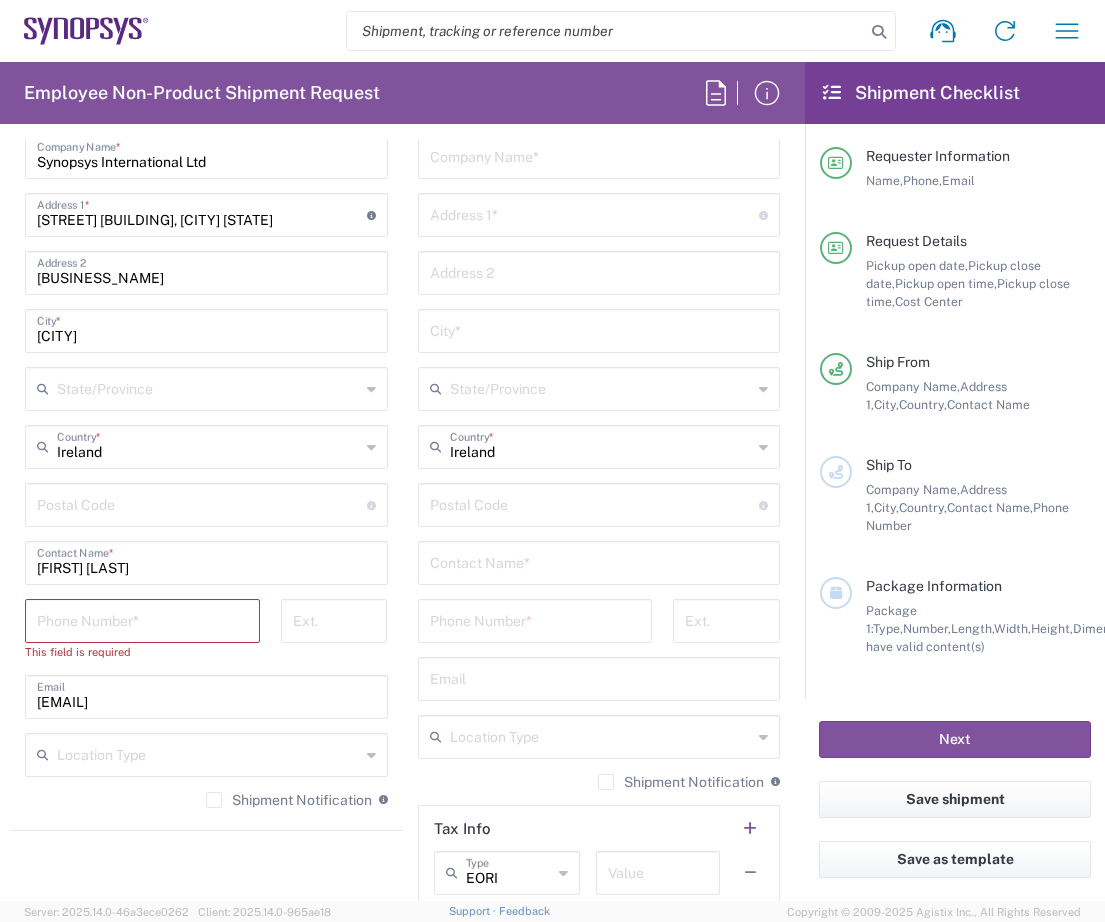 type on "[PHONE]" 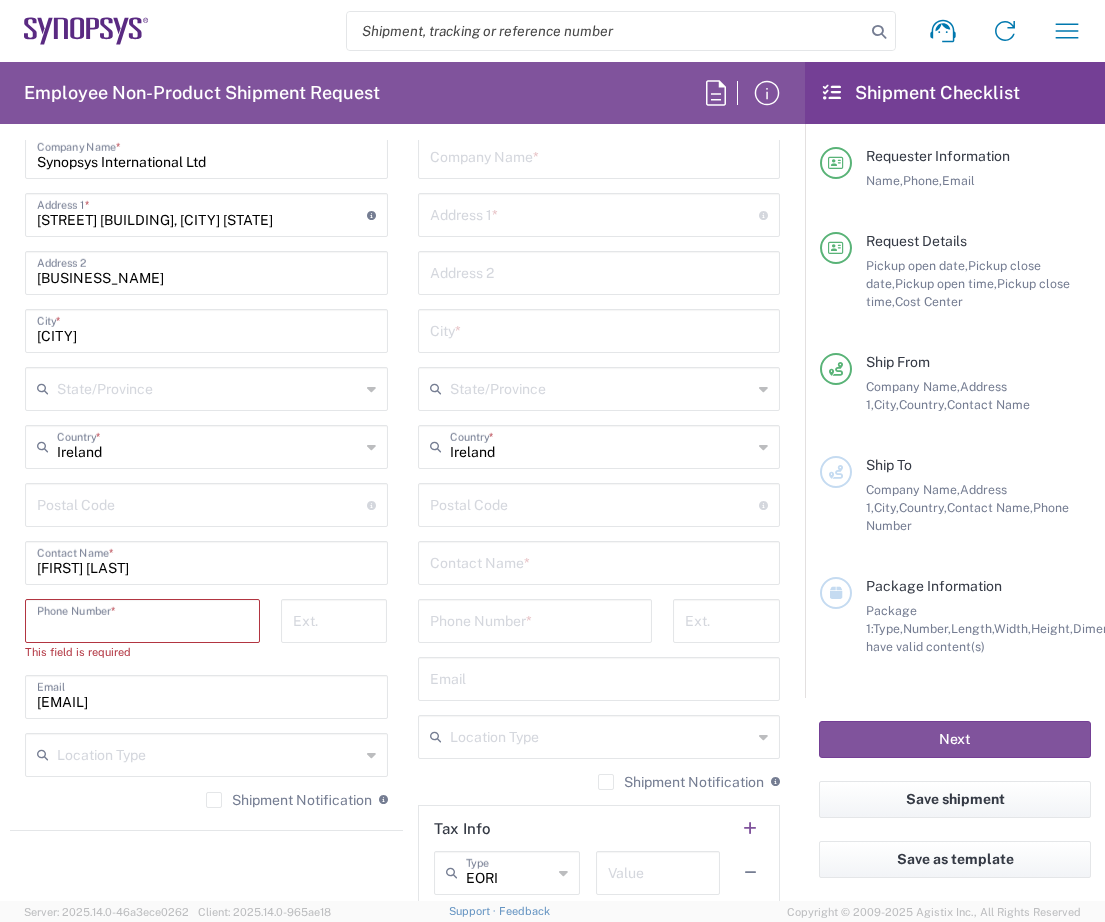 paste on "[PHONE]" 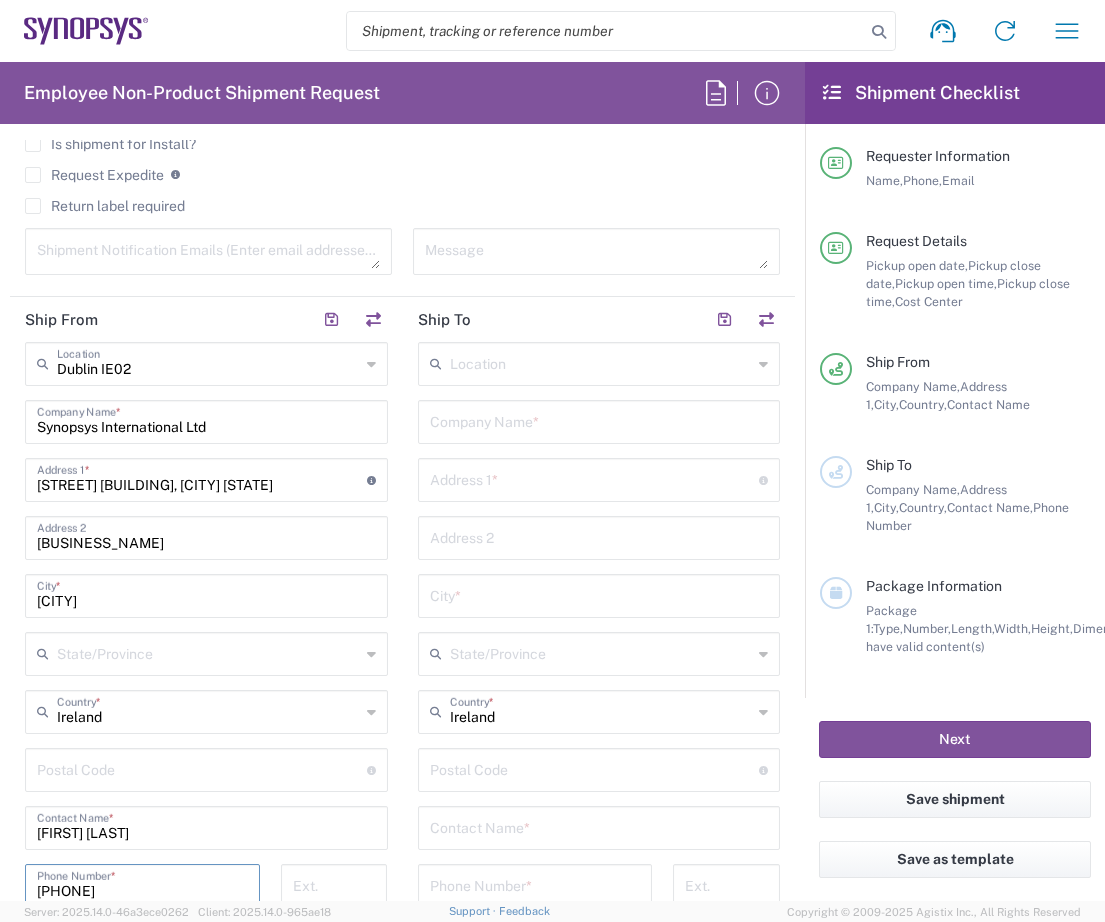 scroll, scrollTop: 700, scrollLeft: 0, axis: vertical 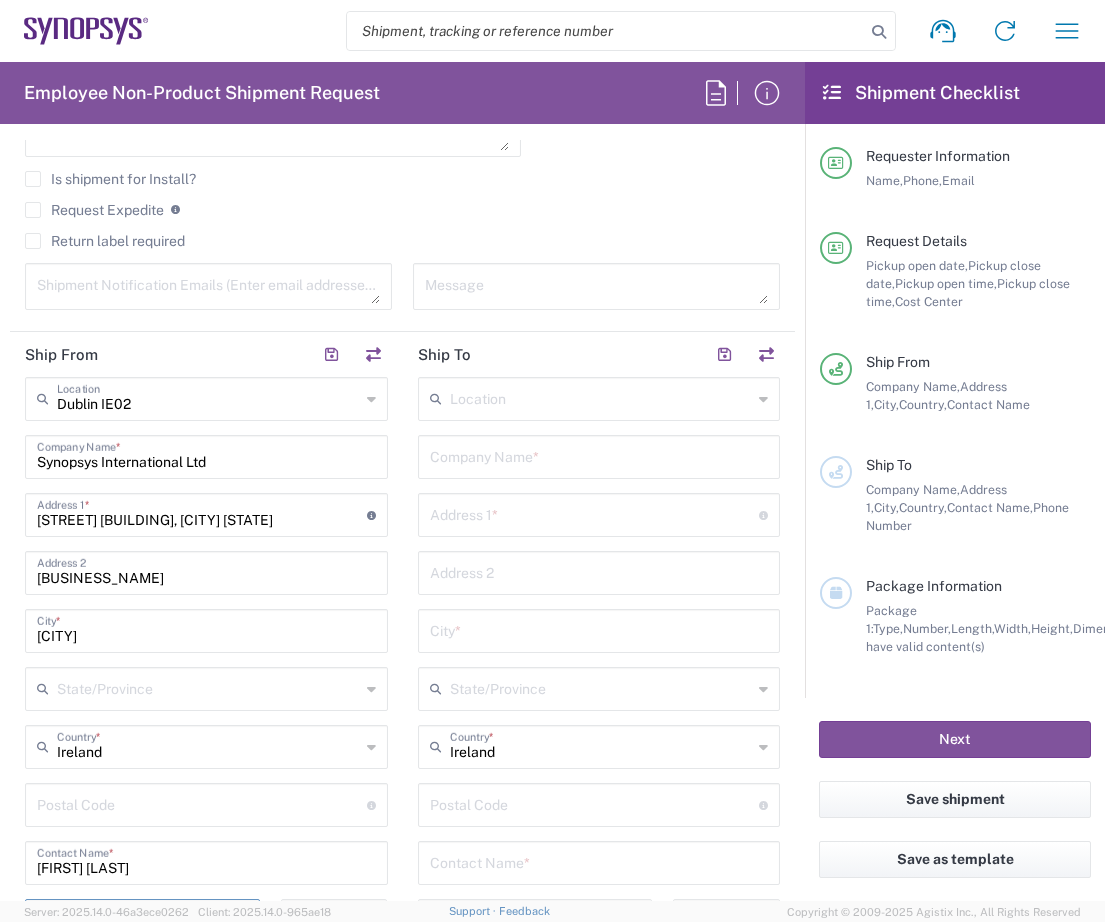 type on "[PHONE]" 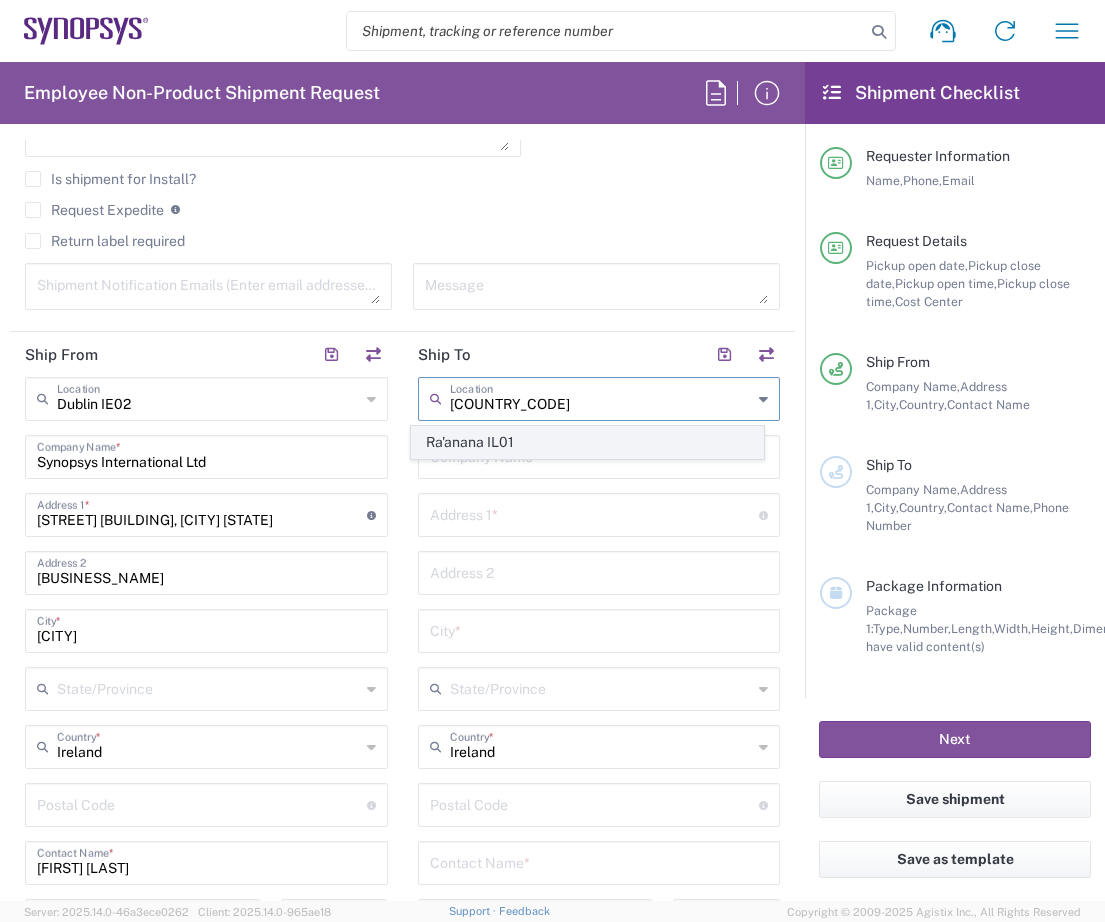 click on "Ra'anana IL01" 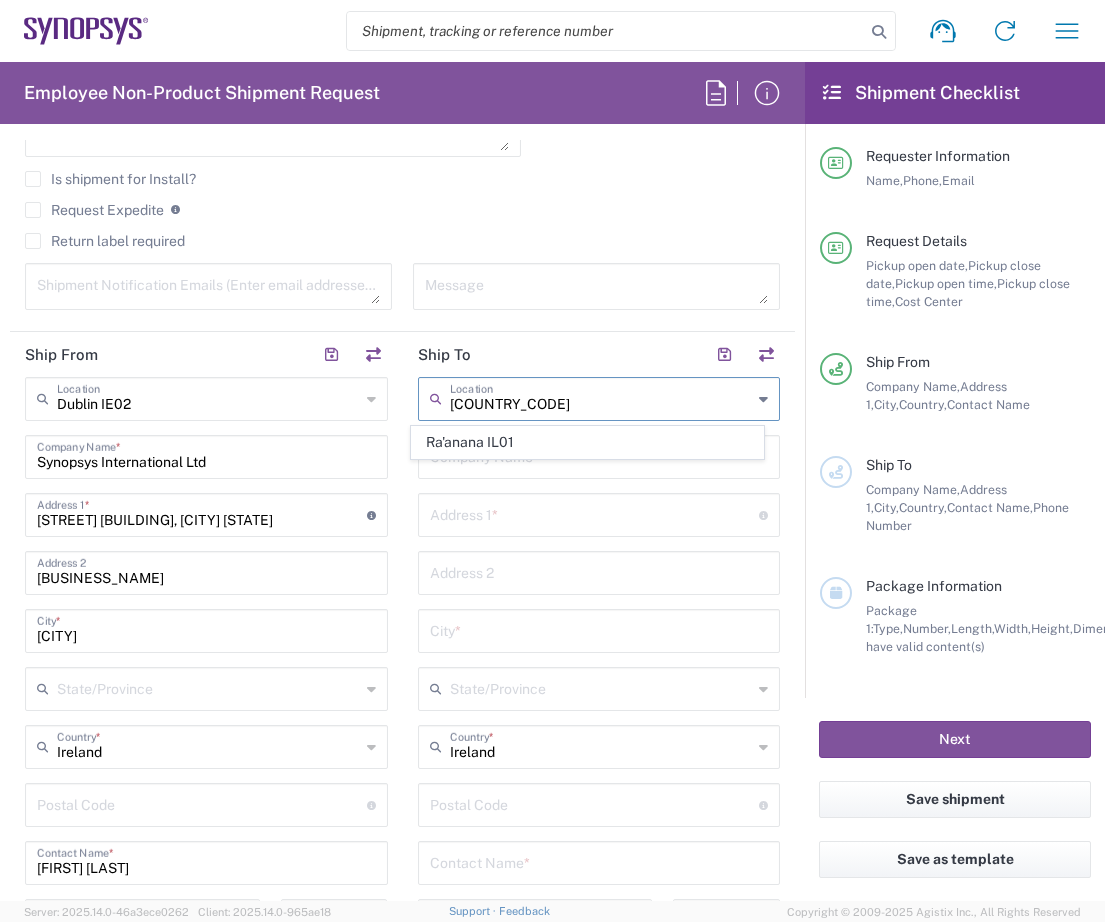 type on "Ra'anana IL01" 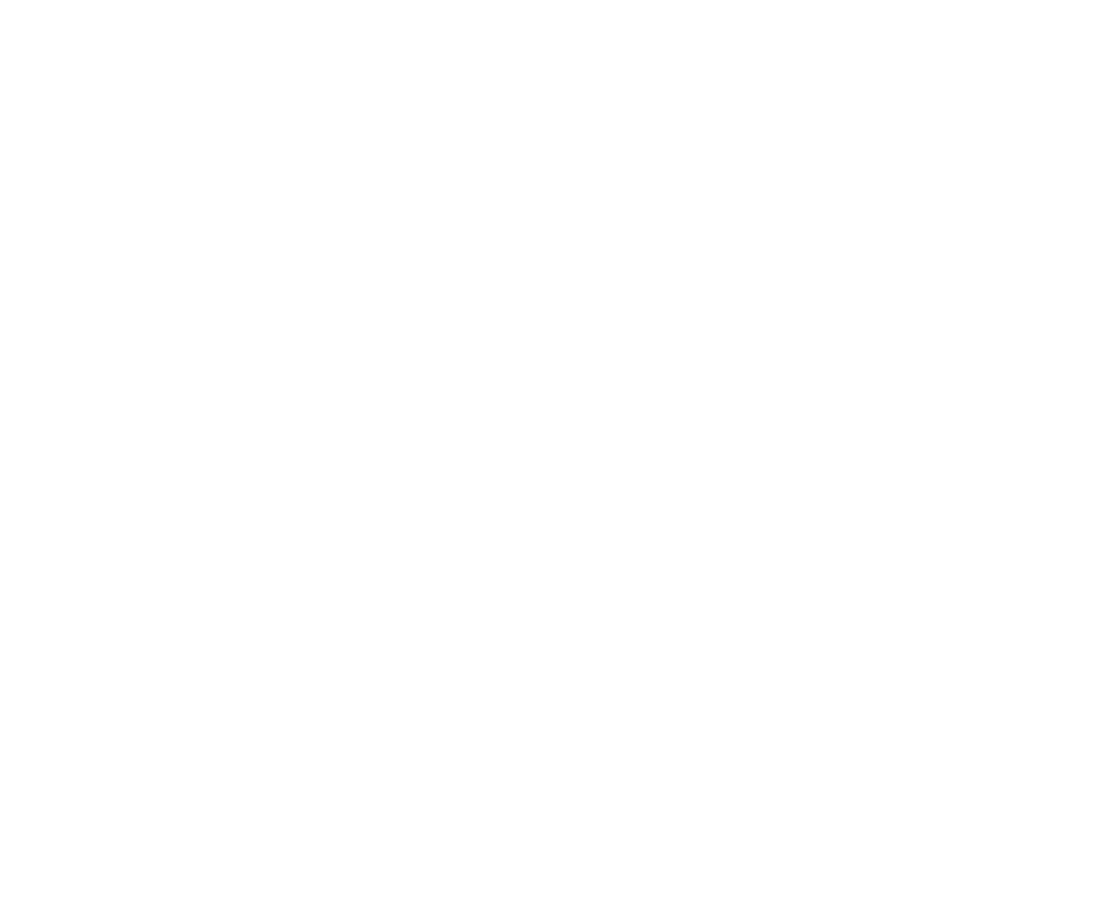 scroll, scrollTop: 0, scrollLeft: 0, axis: both 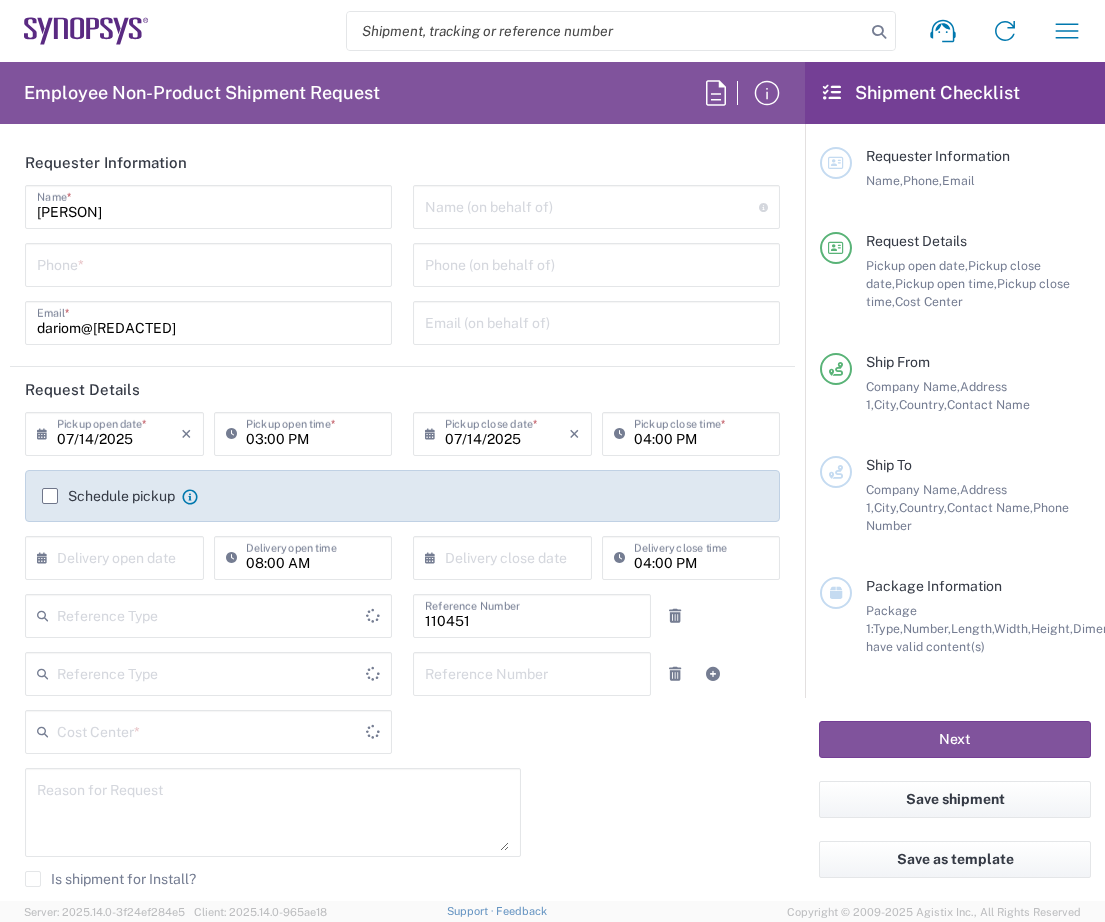 type on "Department" 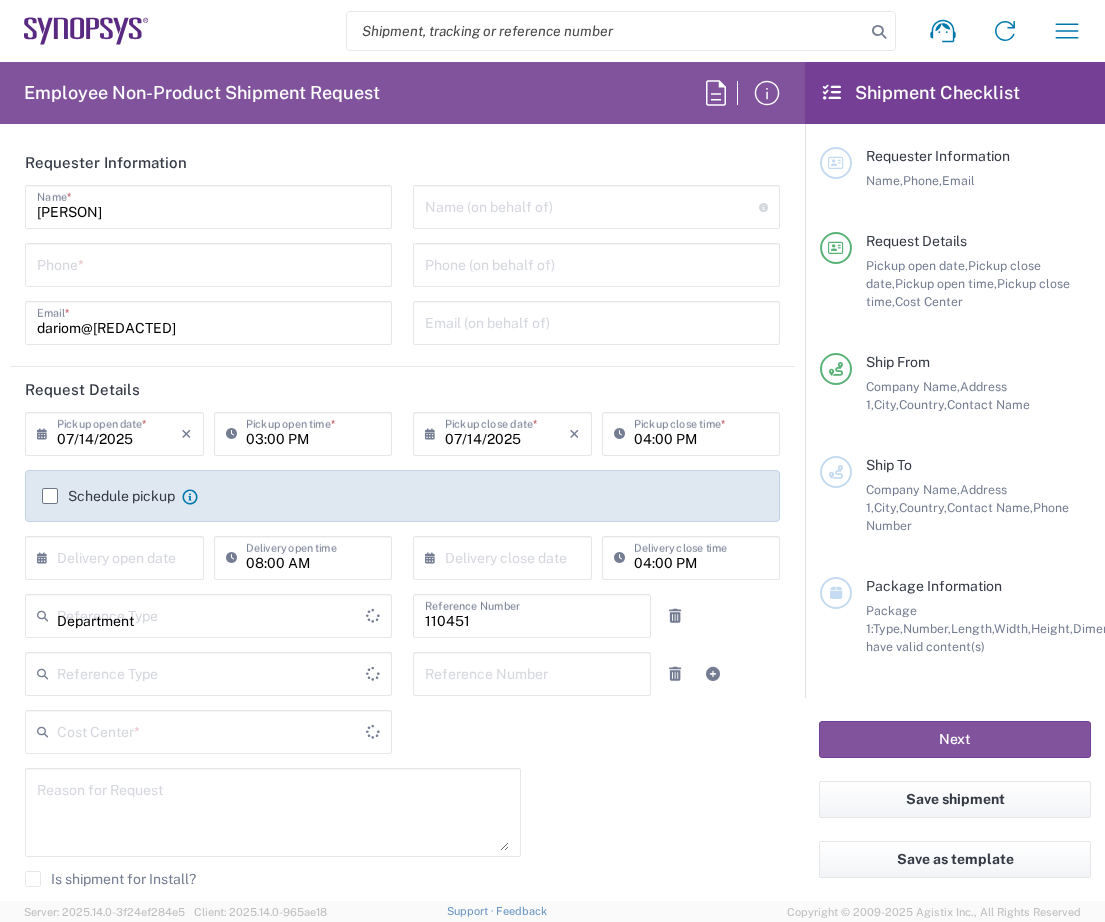 type on "Ireland" 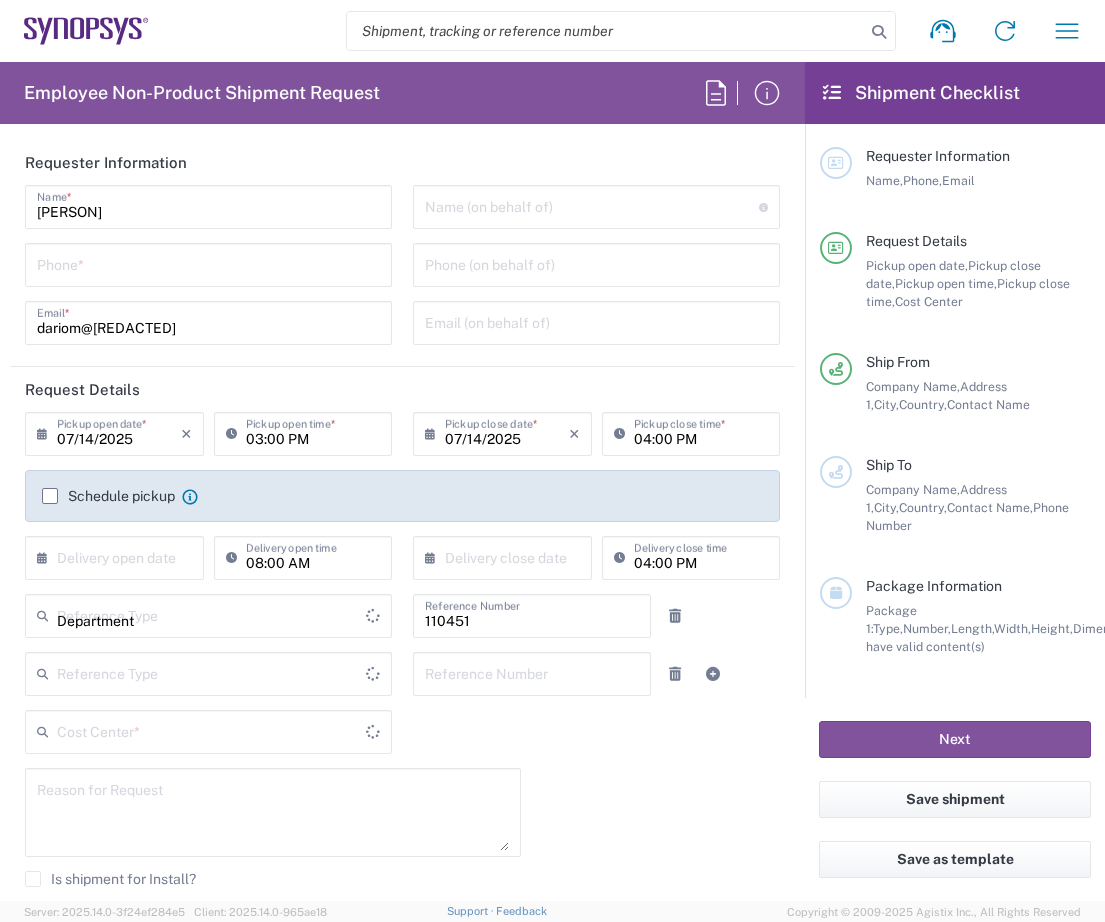 type on "IE04, FAC, IE02, Dublin 110451" 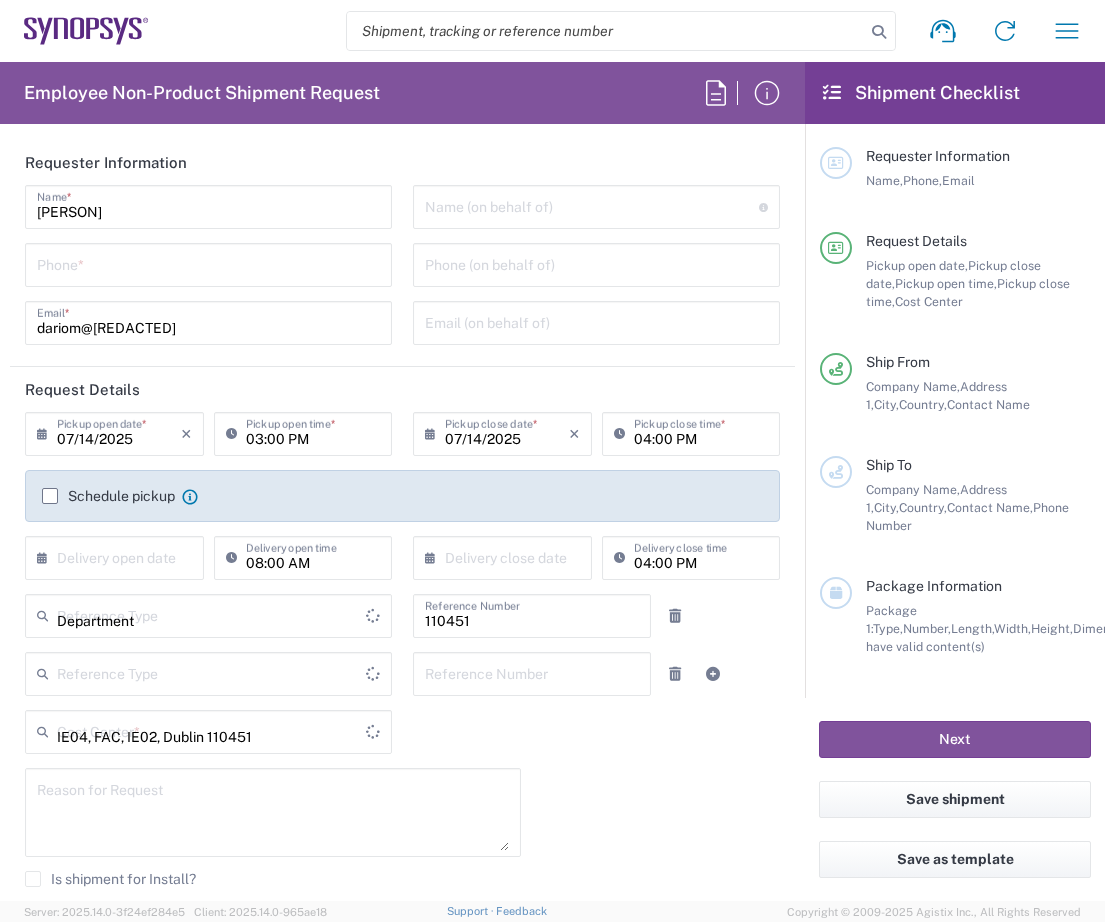 type on "Delivered at Place" 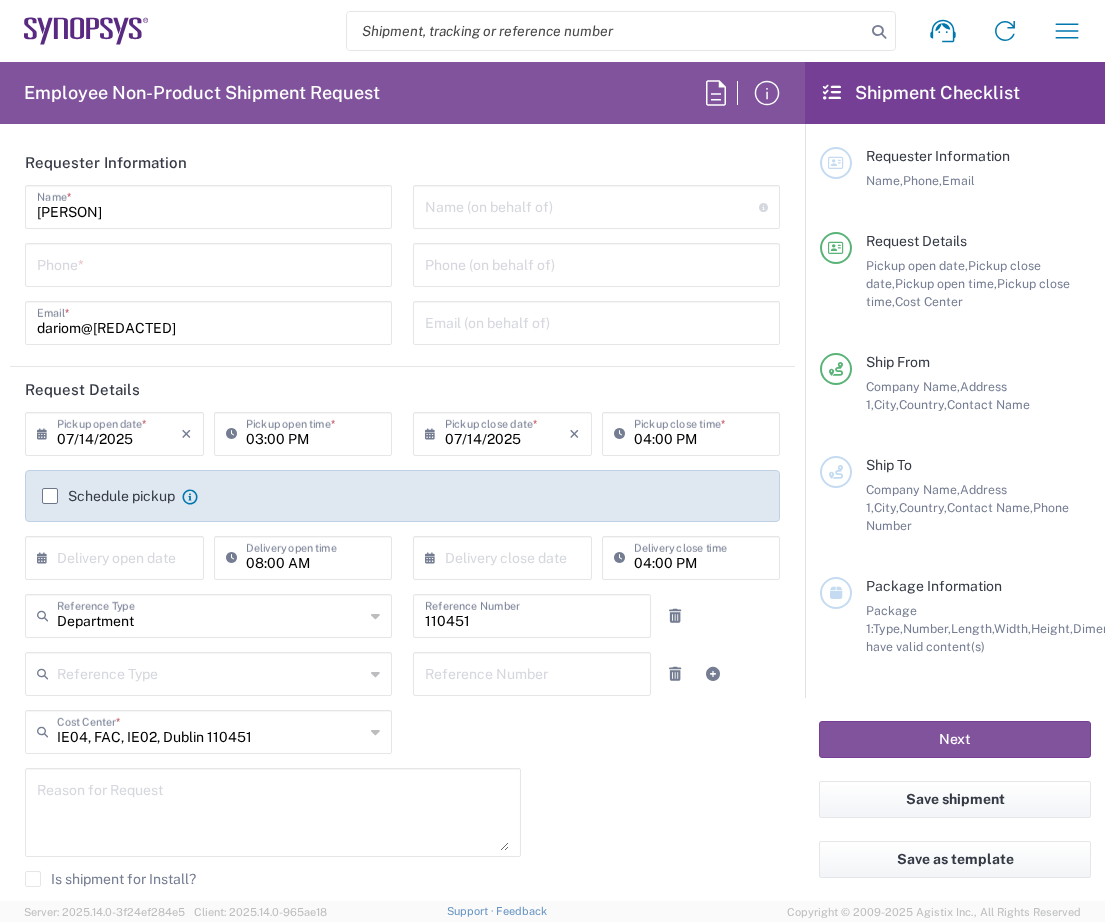 type on "Ireland" 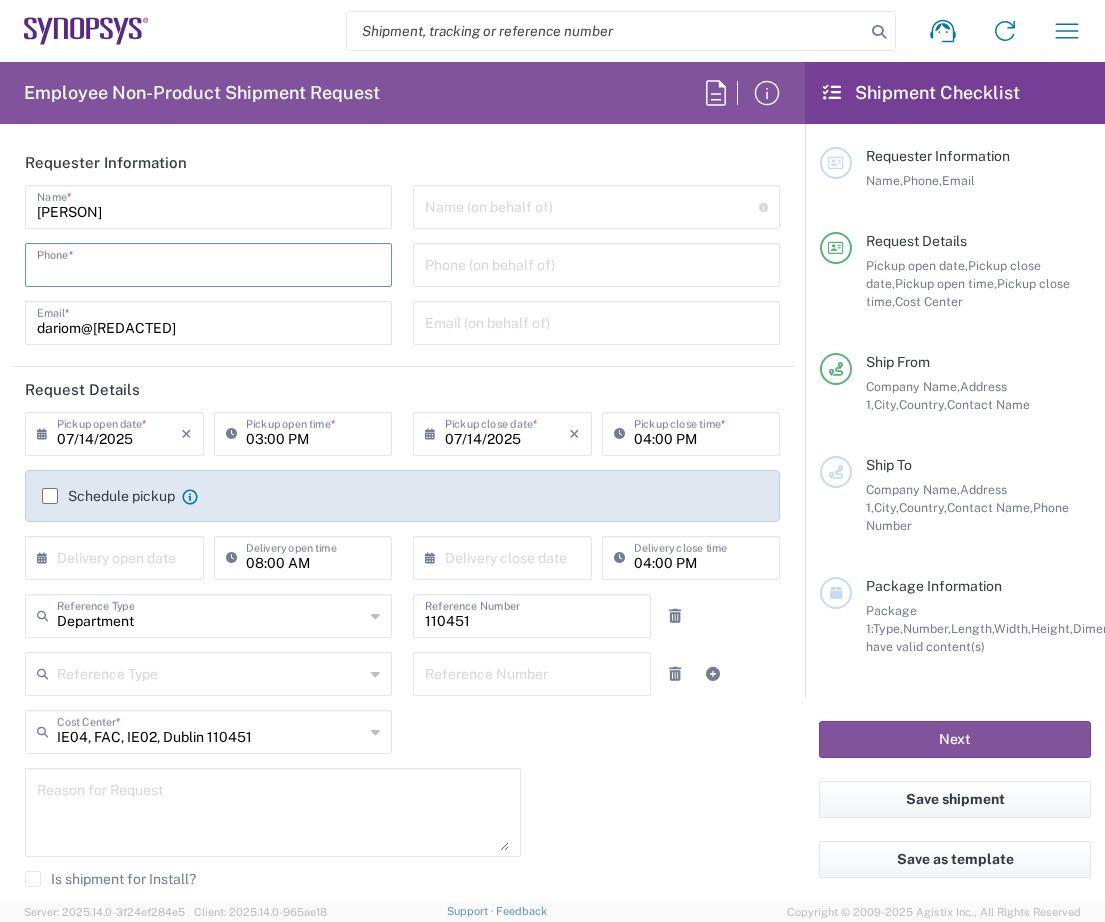 type on "Dublin IE02" 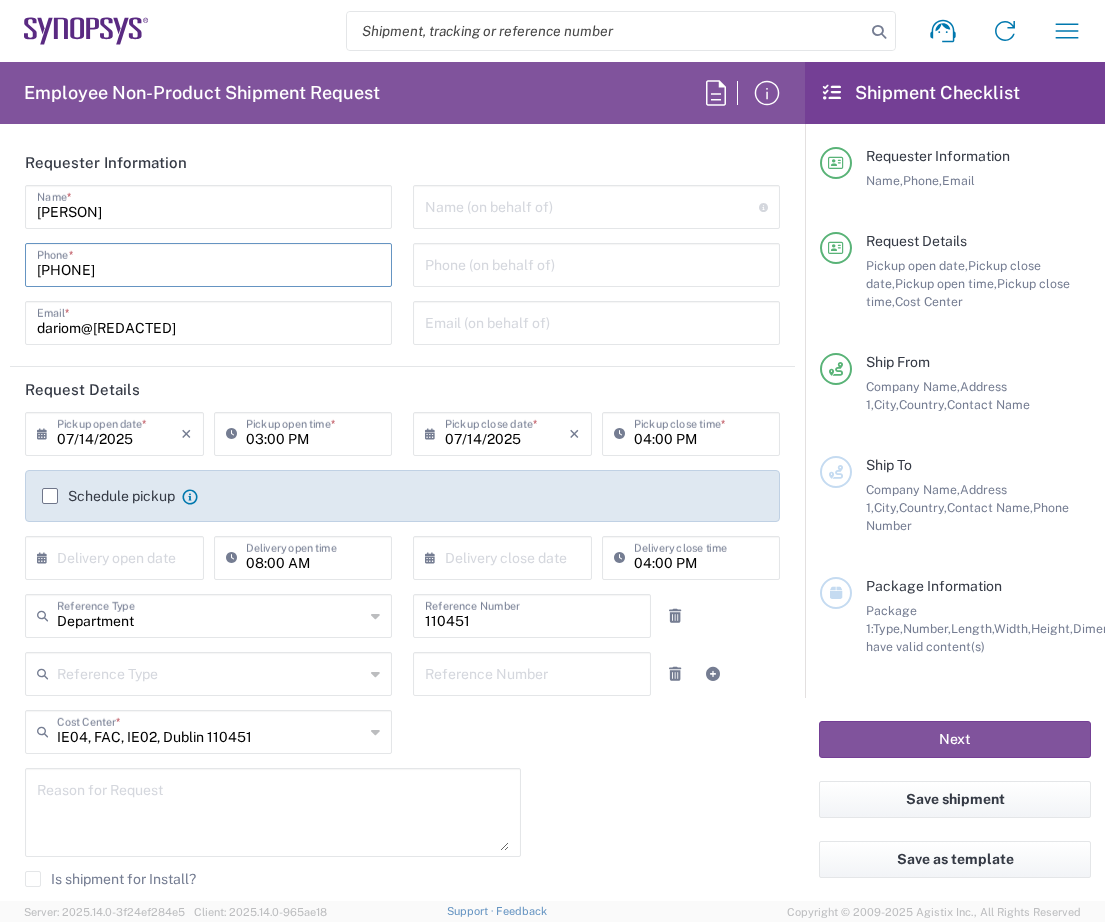 drag, startPoint x: 172, startPoint y: 270, endPoint x: -5, endPoint y: 279, distance: 177.22867 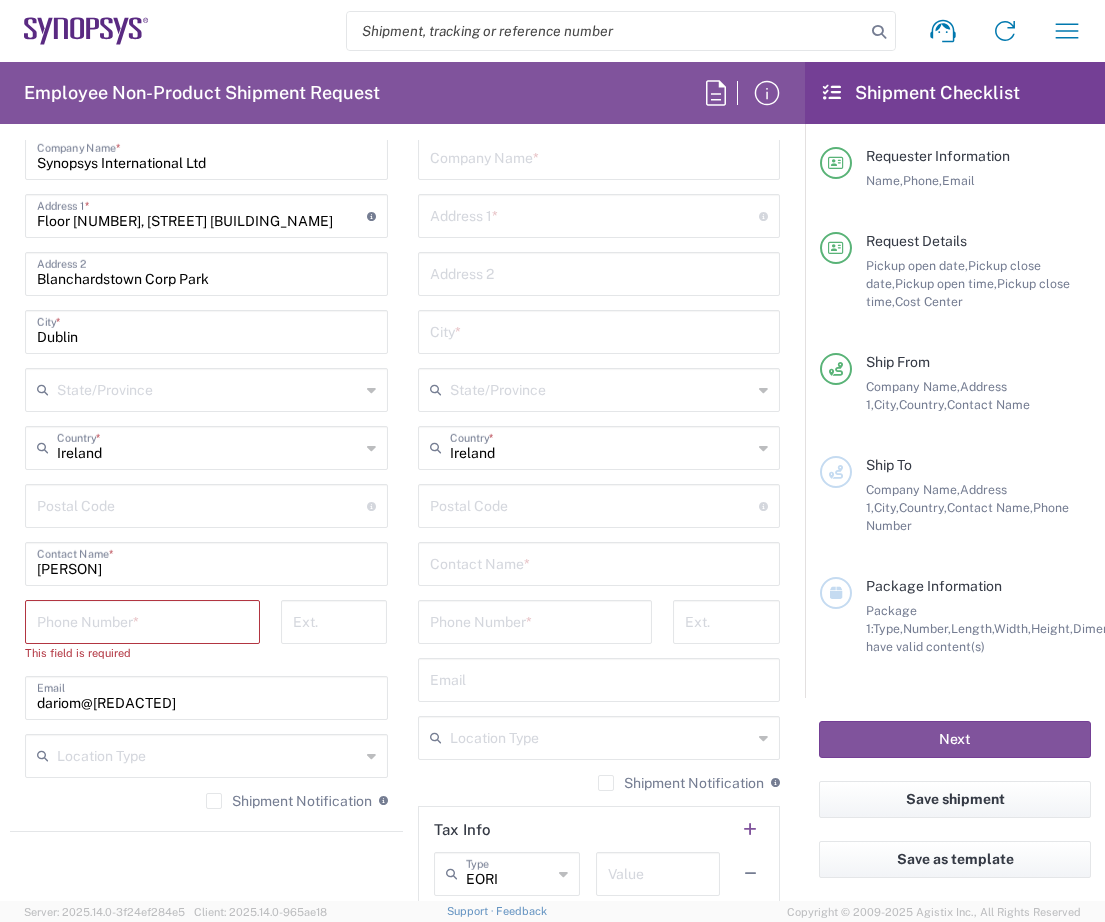 scroll, scrollTop: 1000, scrollLeft: 0, axis: vertical 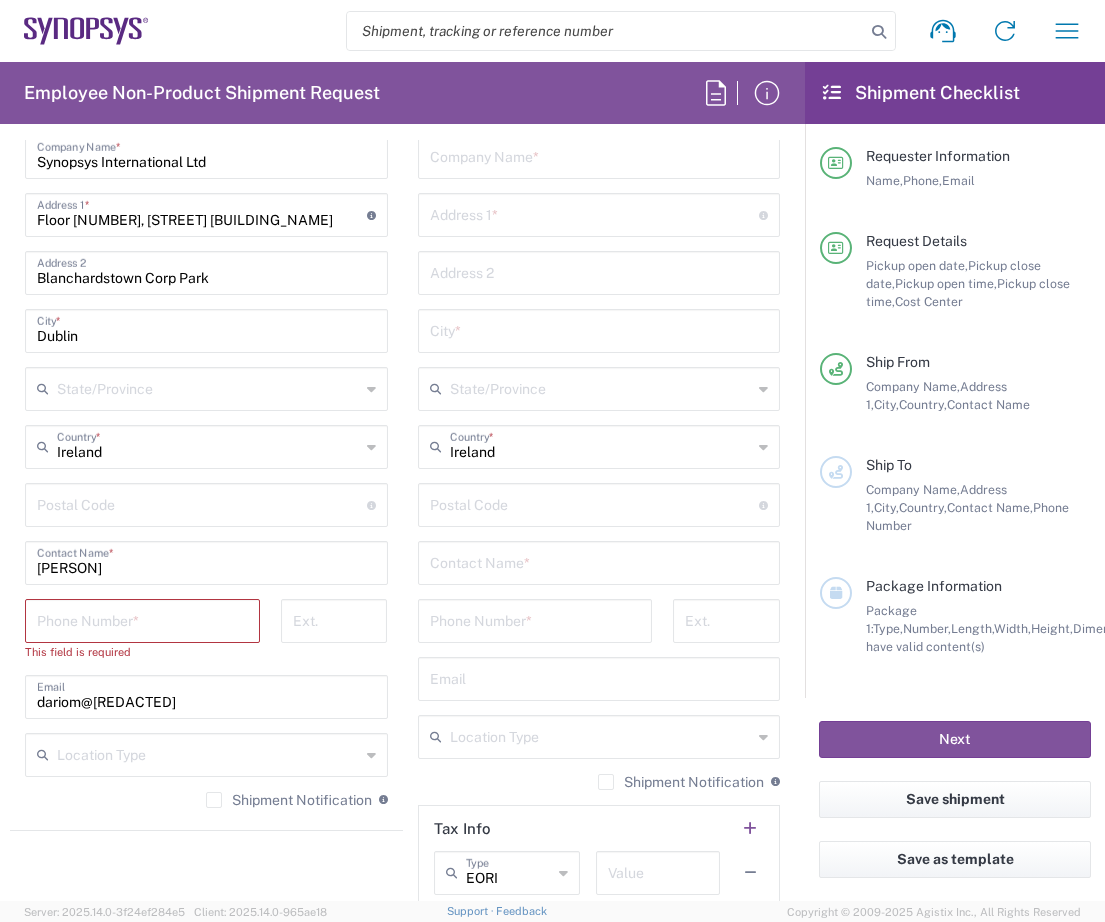 type on "[PHONE]" 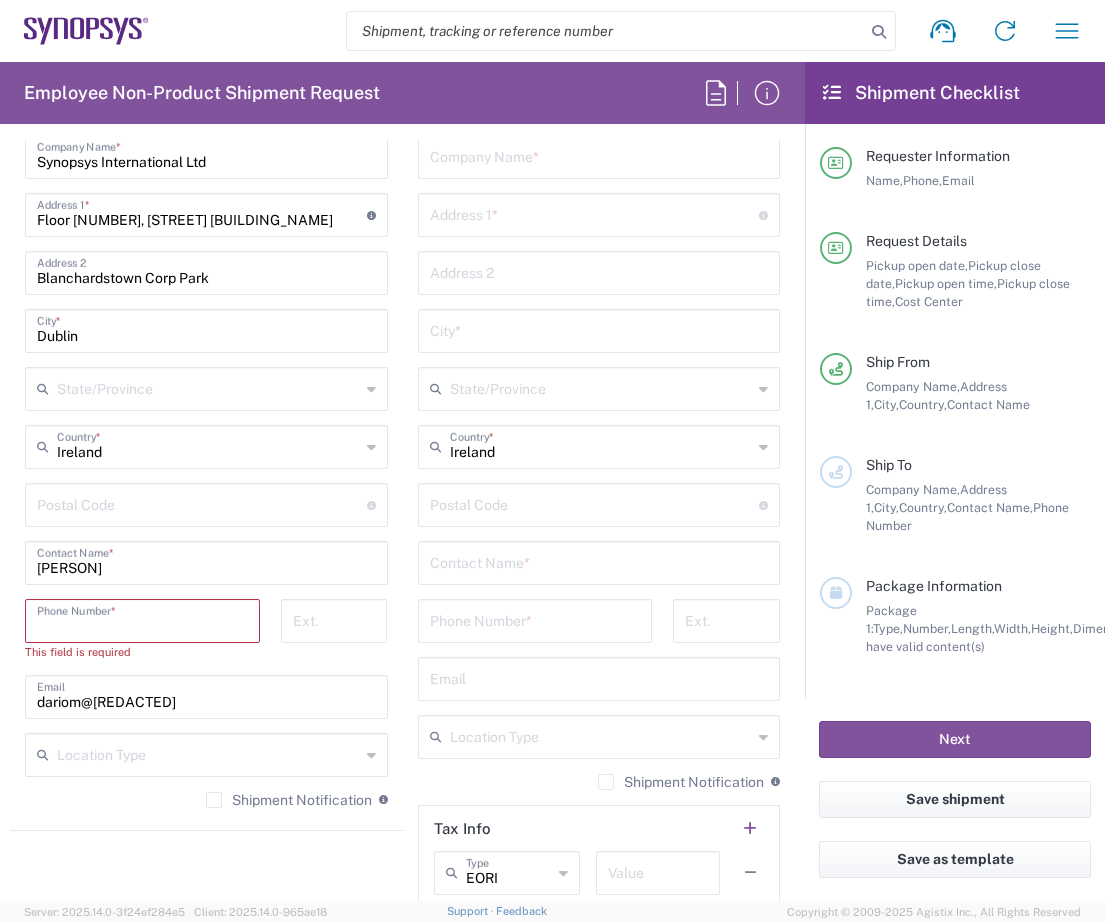 paste on "[PHONE]" 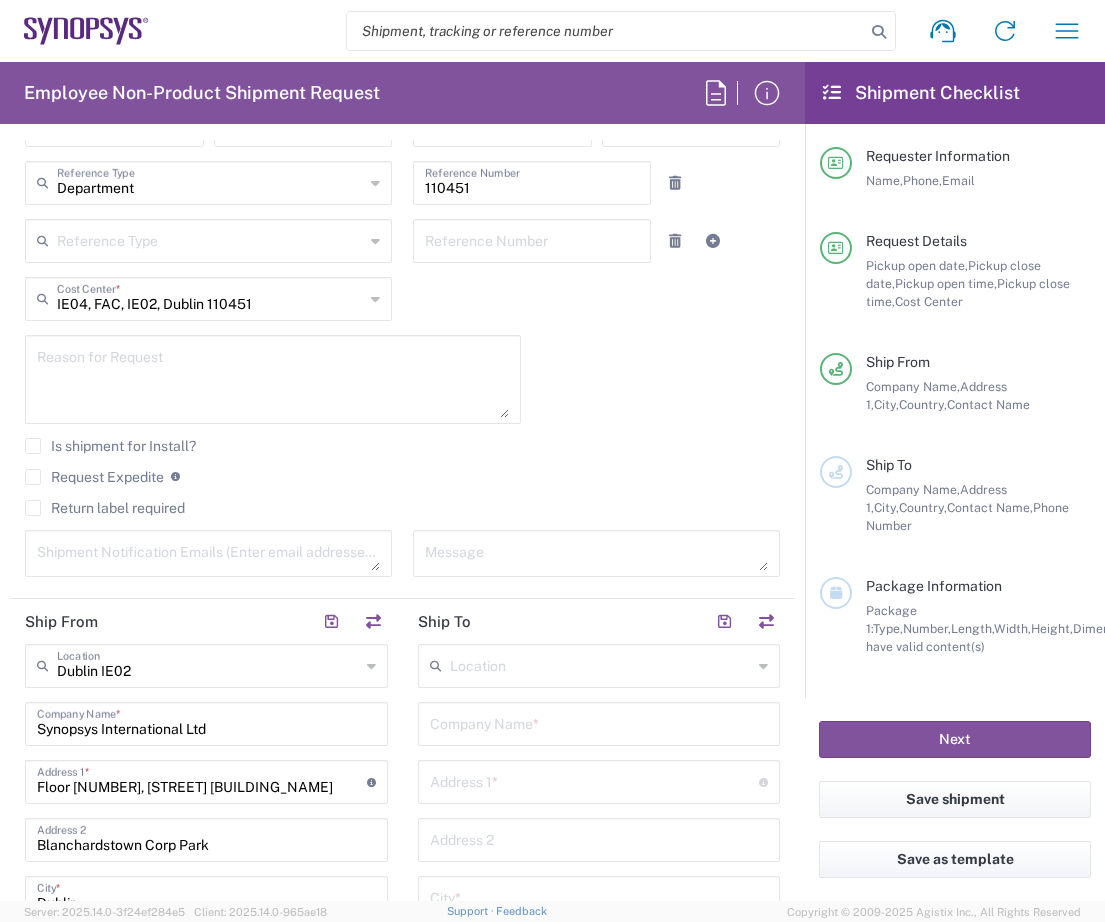 scroll, scrollTop: 400, scrollLeft: 0, axis: vertical 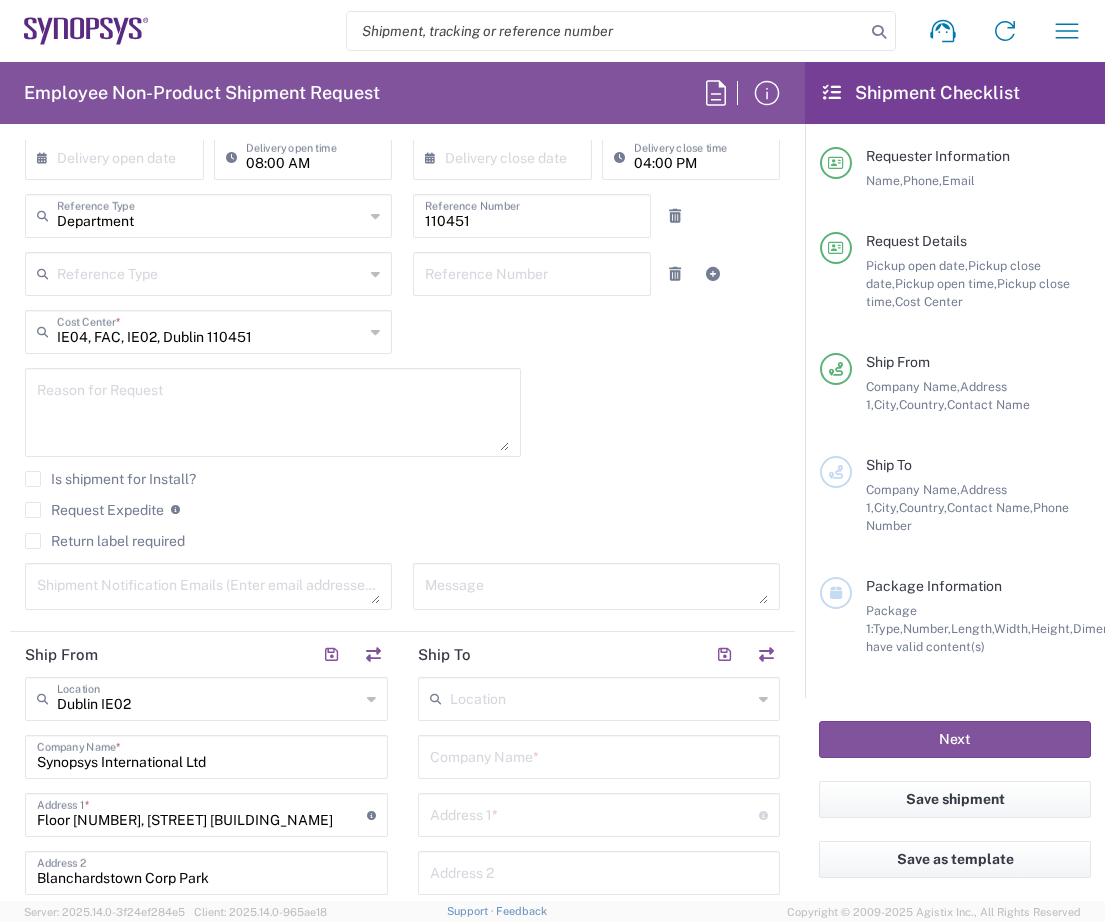 type on "[PHONE]" 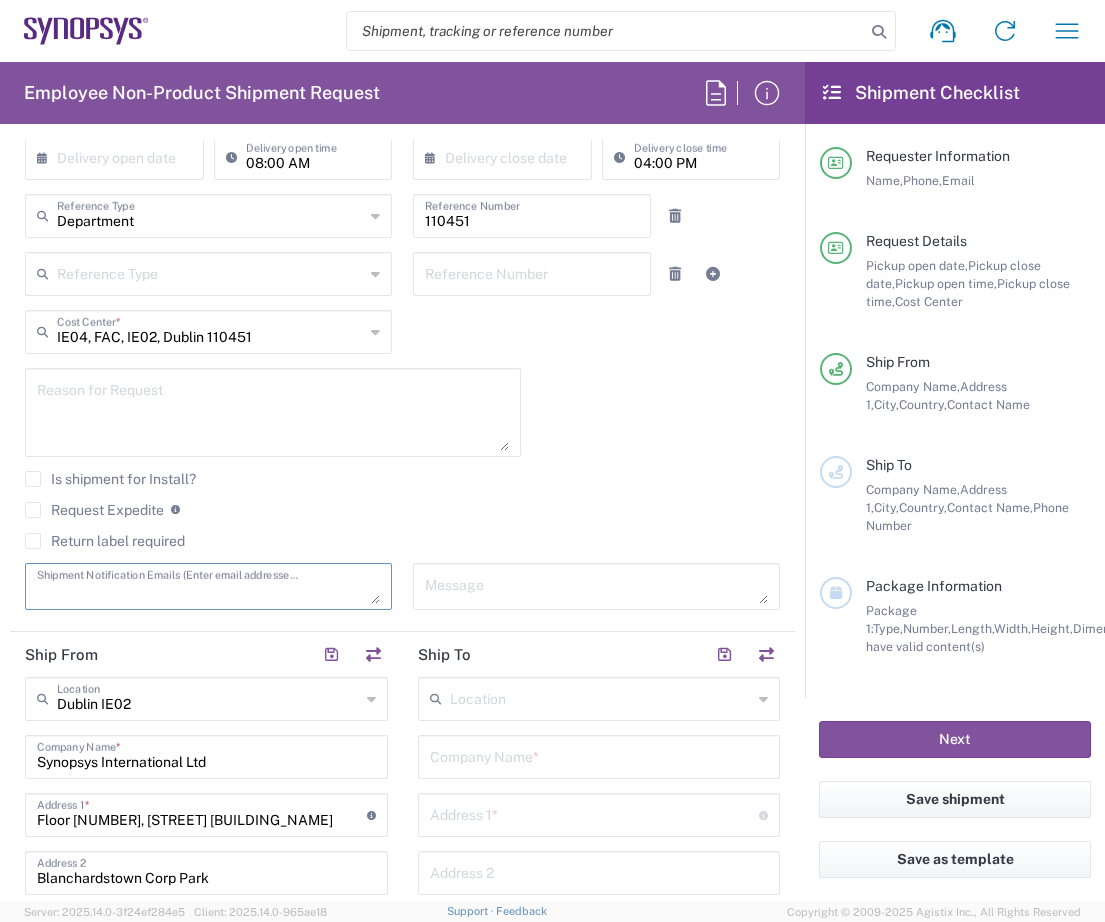 click at bounding box center (208, 586) 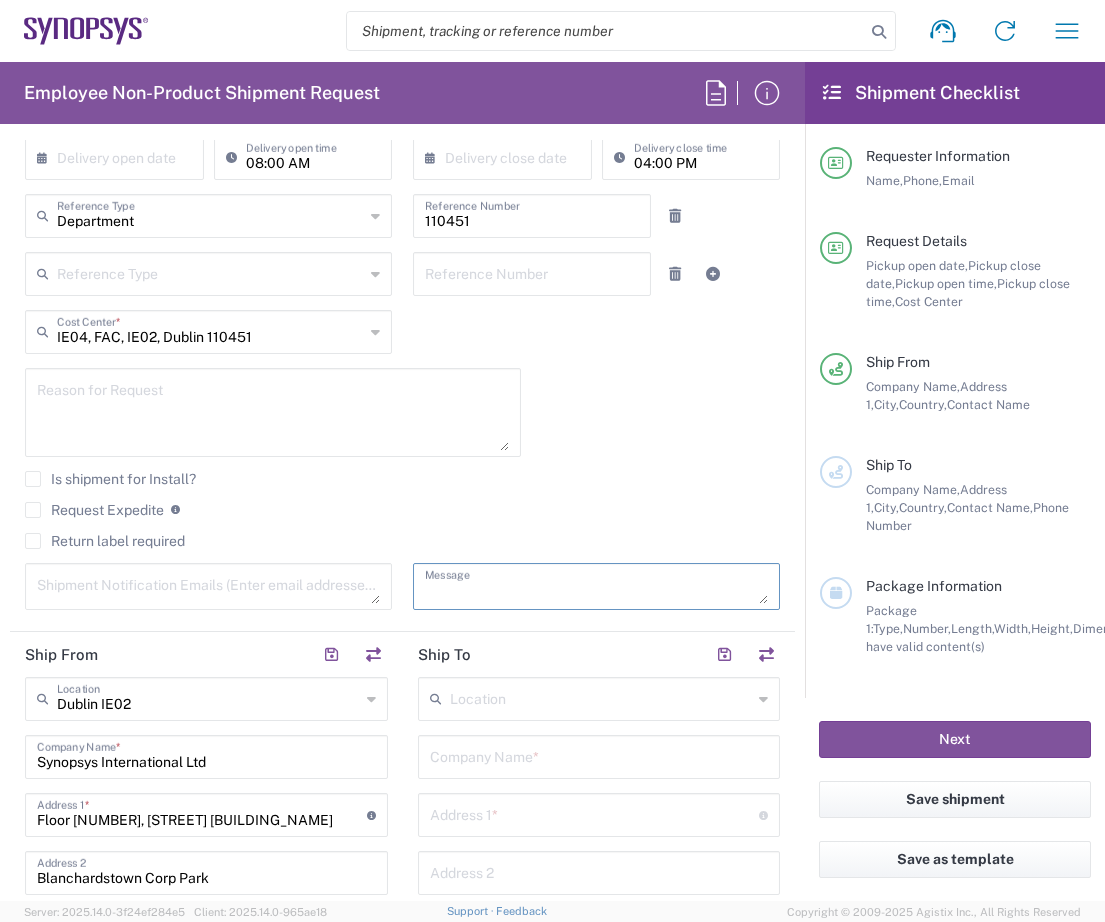 click at bounding box center (596, 586) 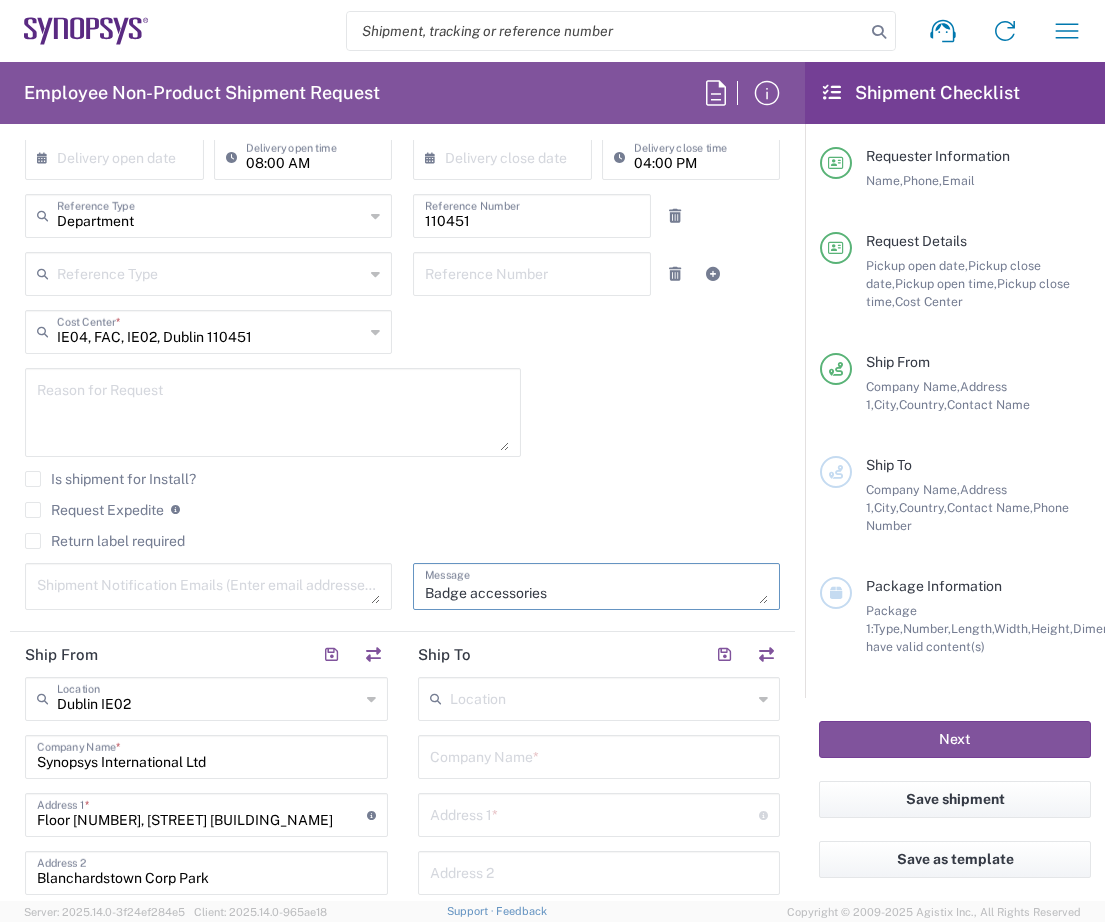 type on "Badge accessories" 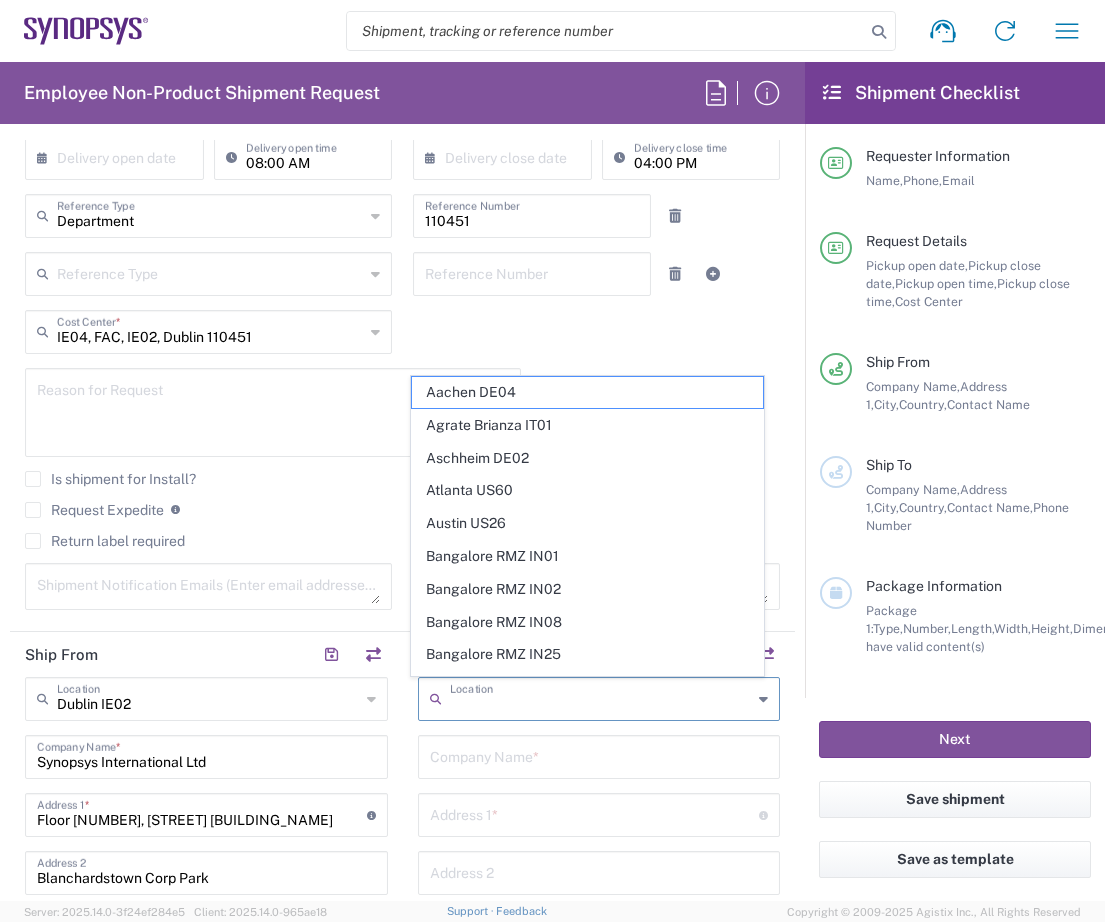 type on "o" 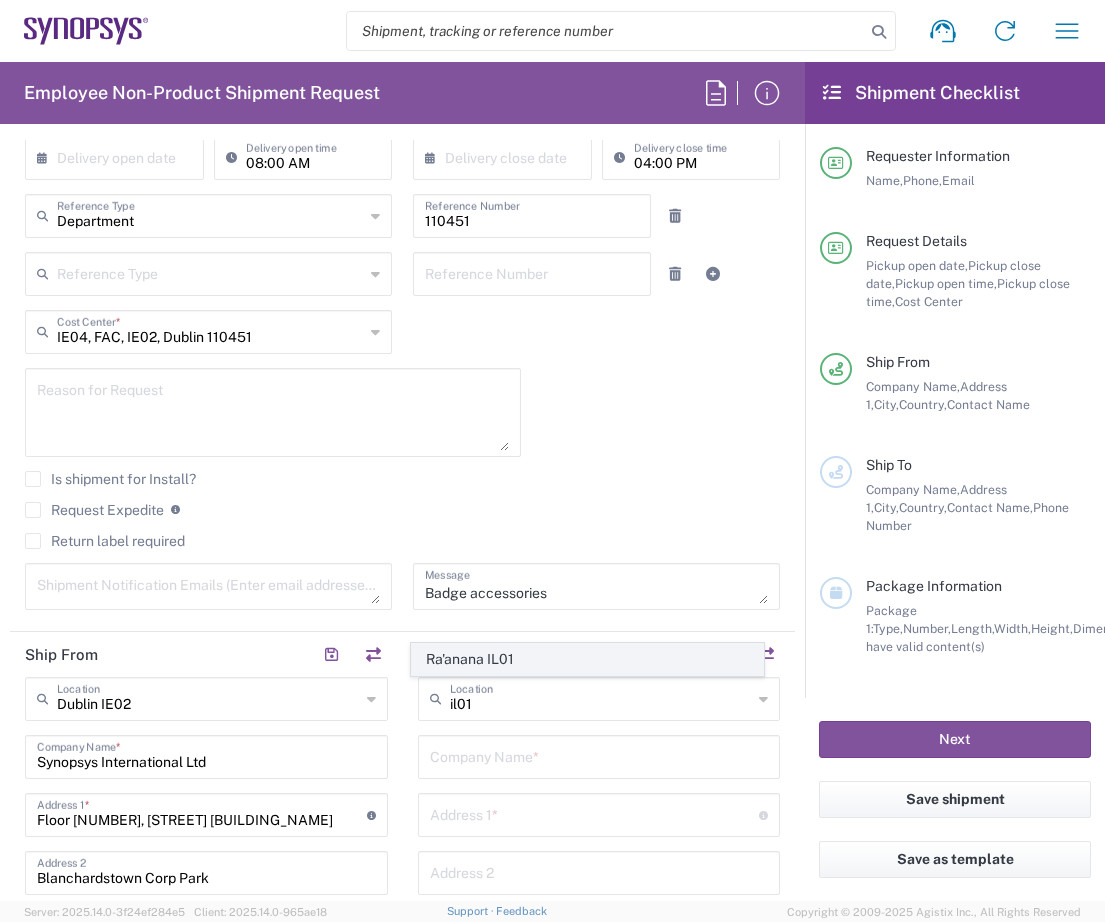 click on "Ra'anana IL01" 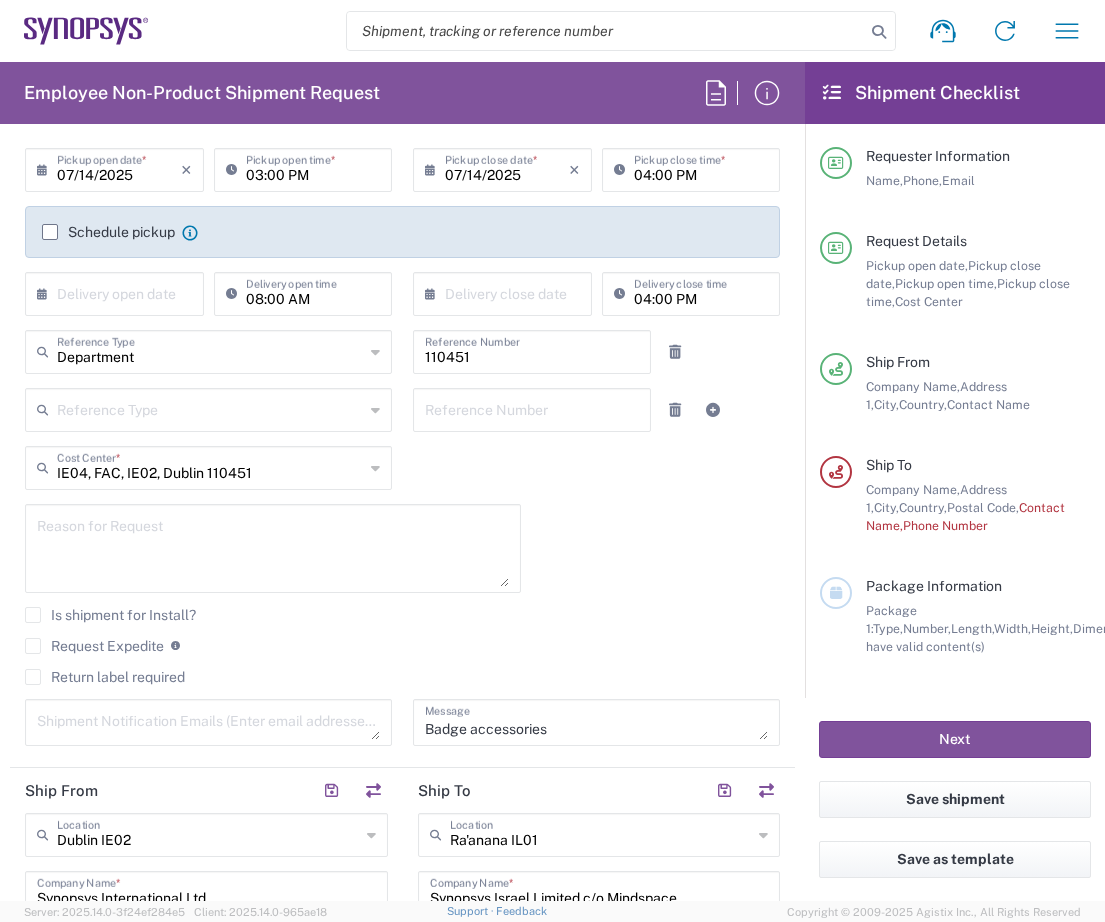 scroll, scrollTop: 200, scrollLeft: 0, axis: vertical 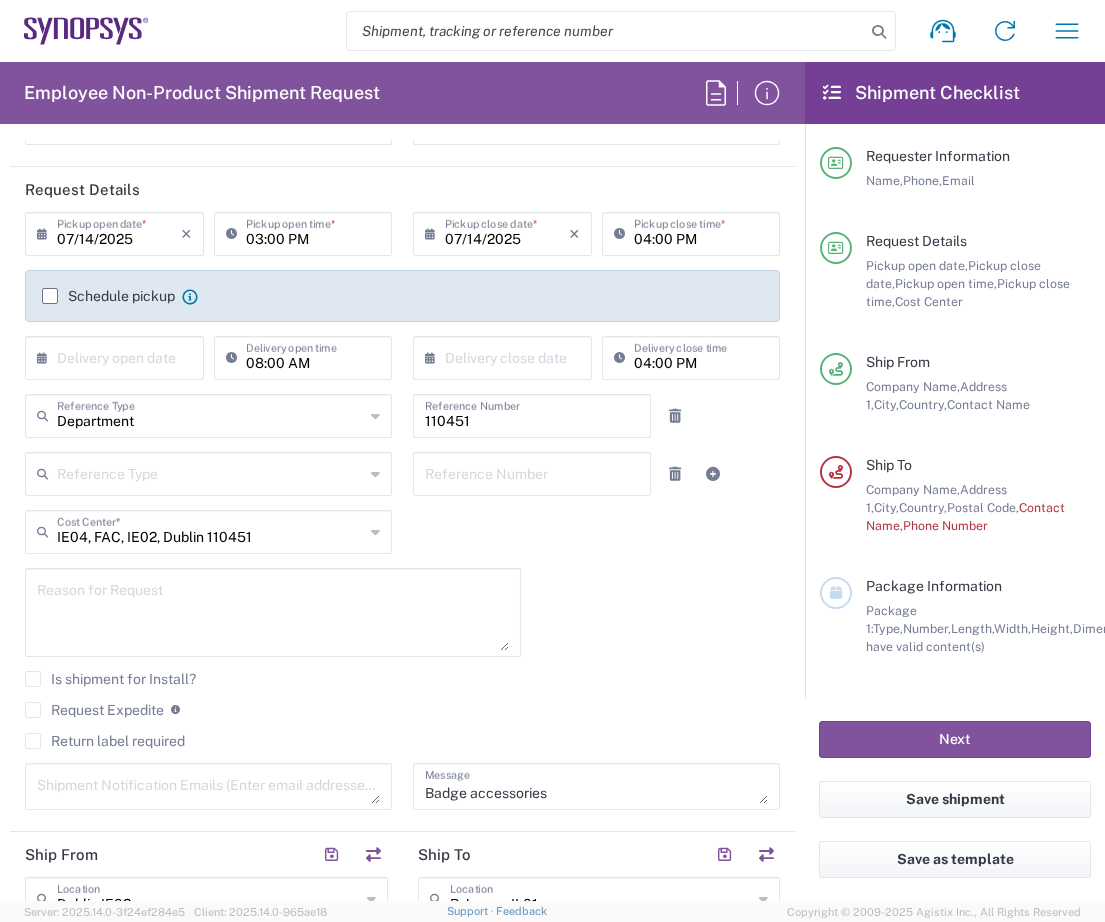 click at bounding box center [208, 786] 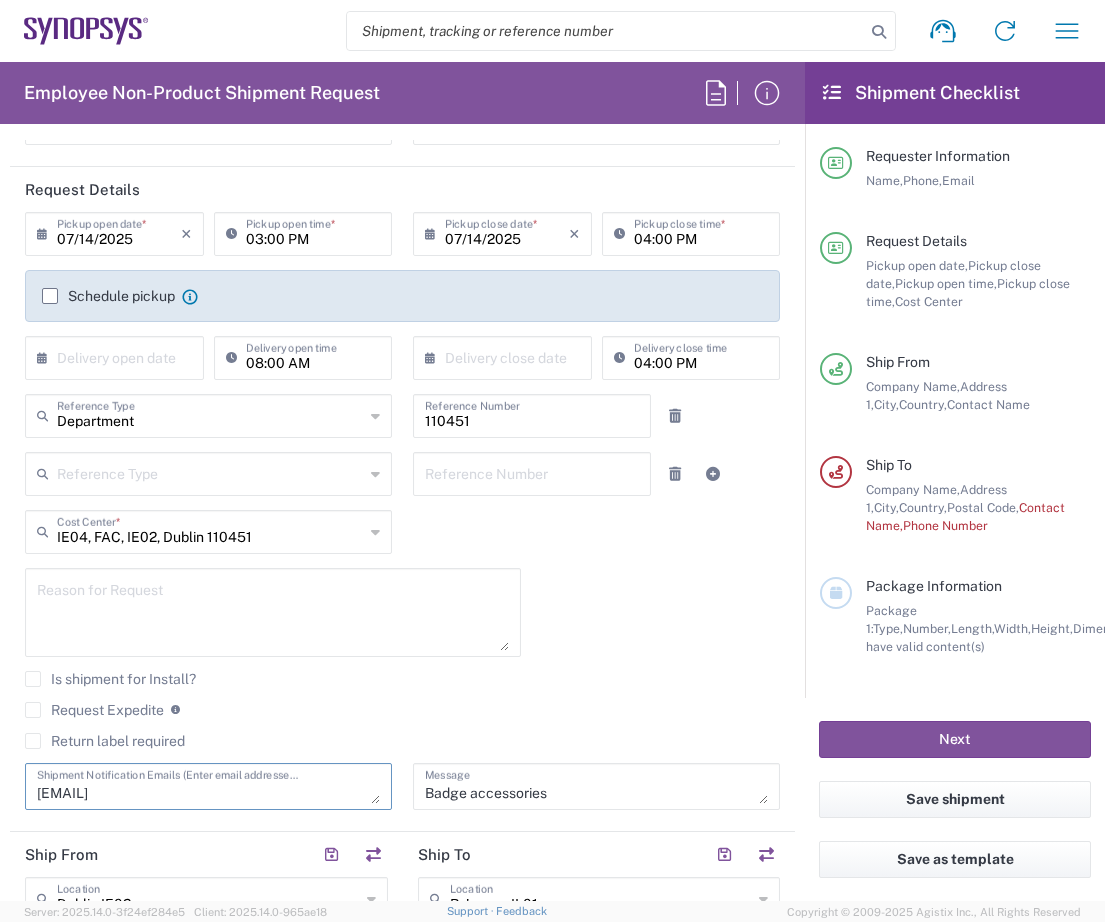 scroll, scrollTop: 0, scrollLeft: 0, axis: both 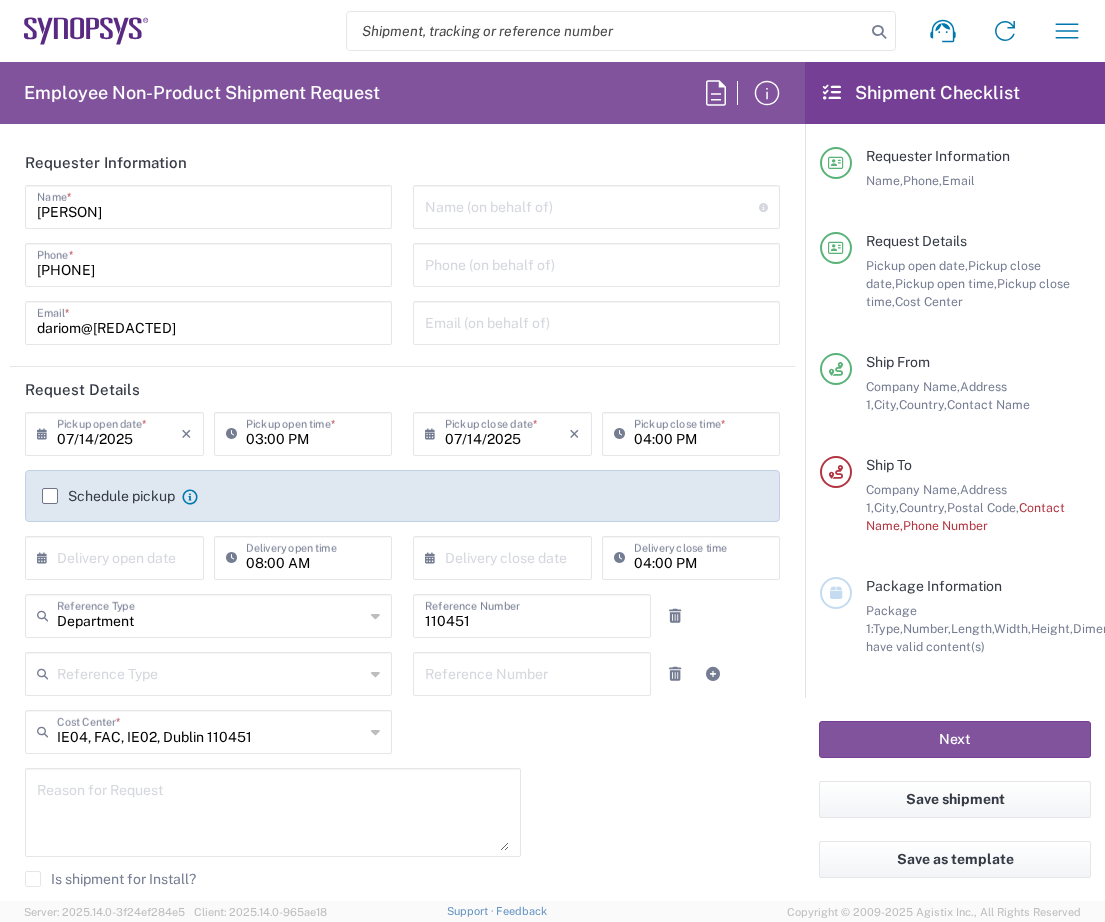 type on "[EMAIL]" 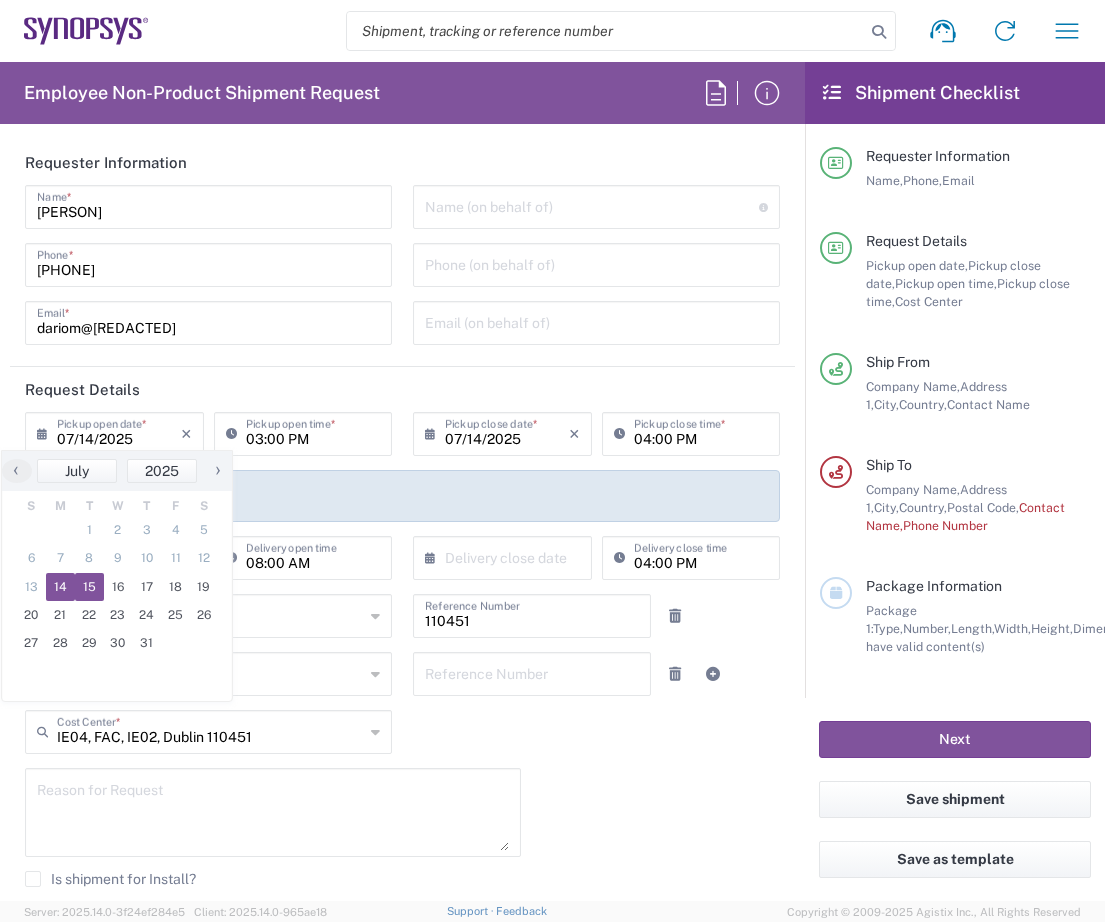 click on "15" 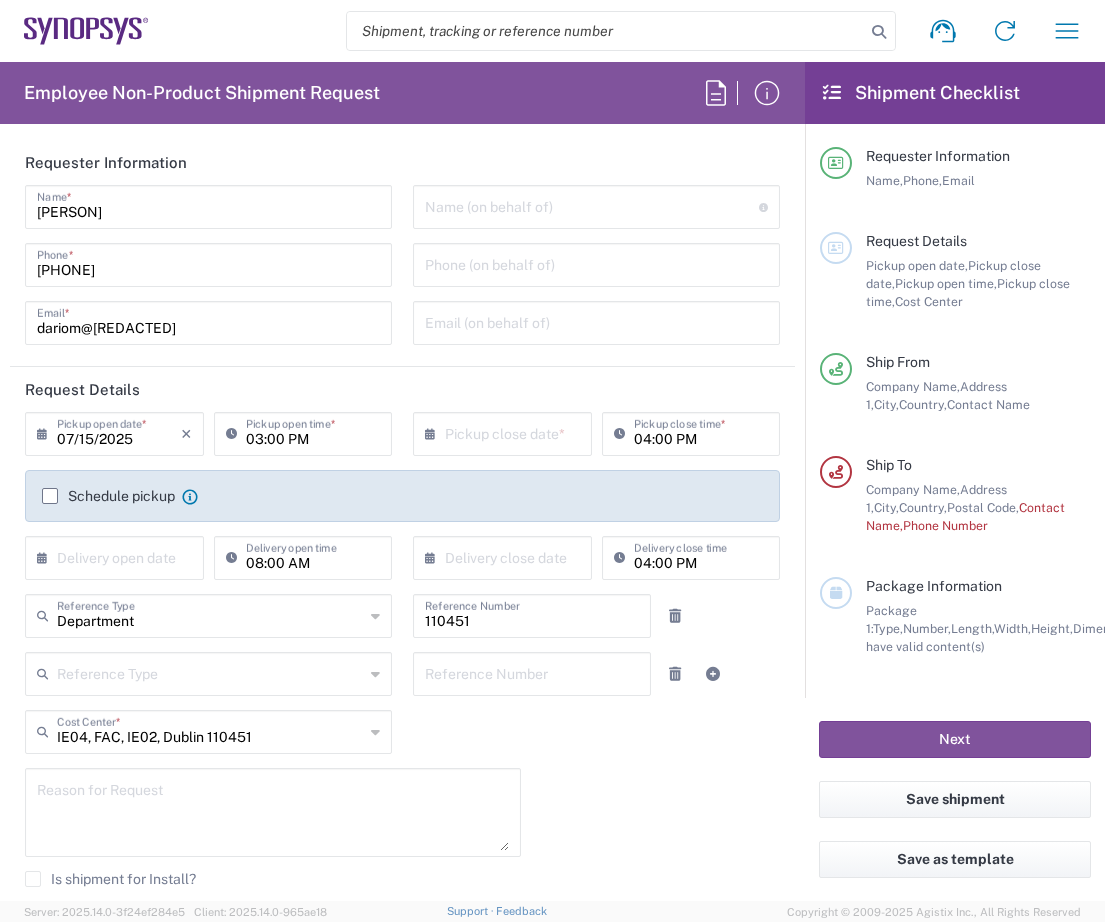 click at bounding box center [507, 432] 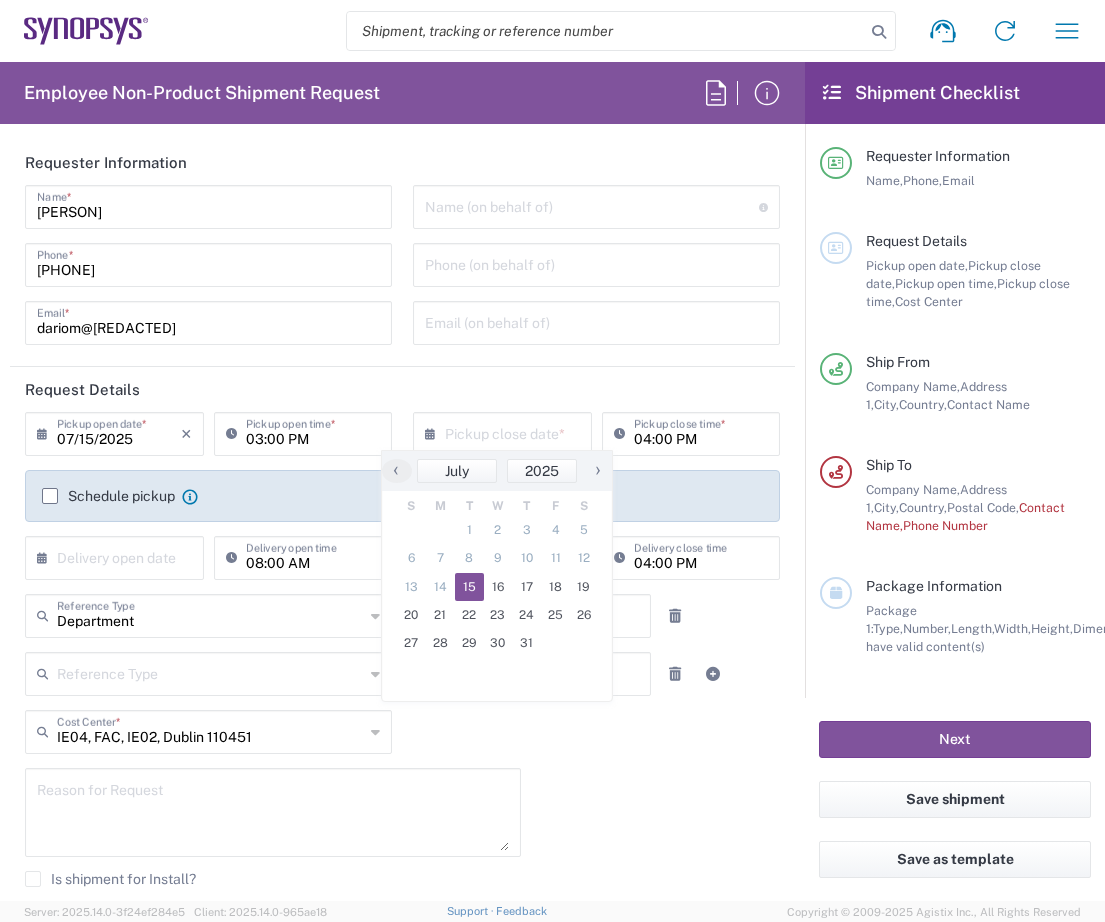 click on "15" 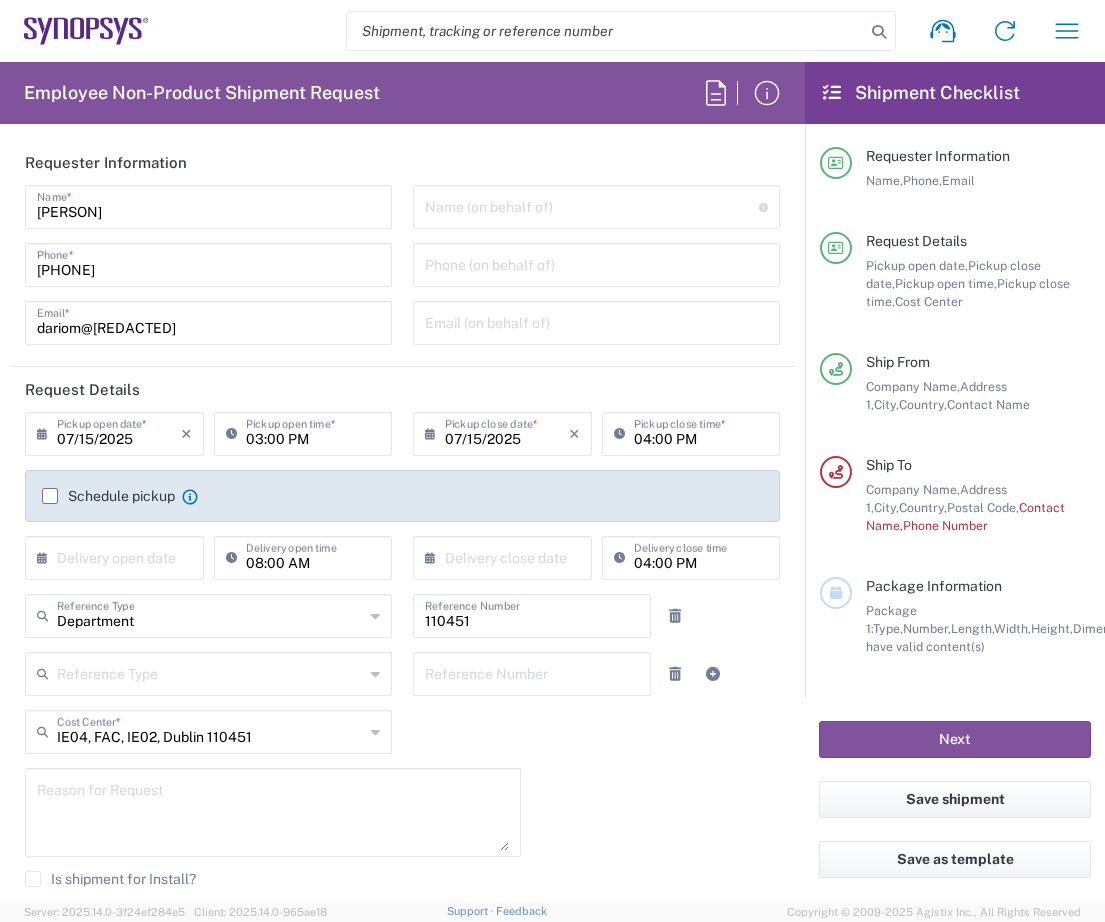 click on "03:00 PM" at bounding box center (313, 432) 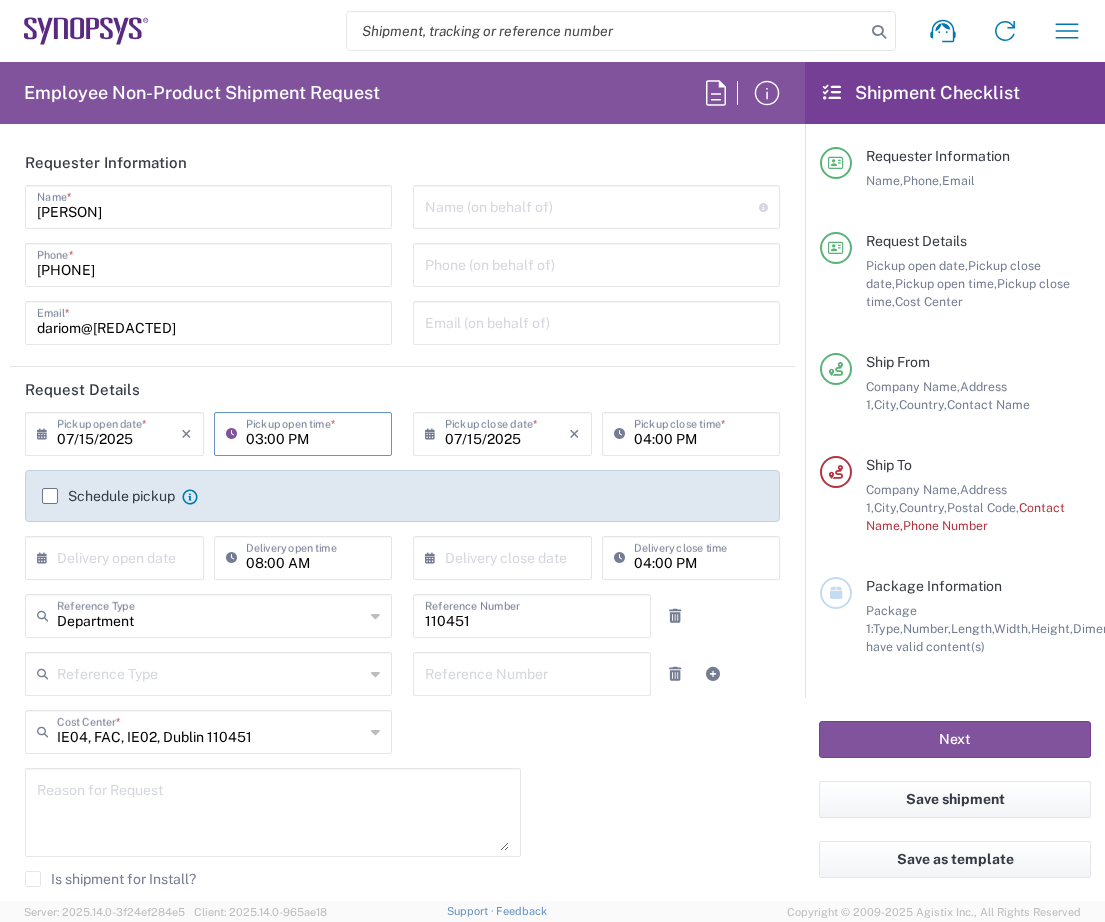 click on "03:00 PM" at bounding box center [313, 432] 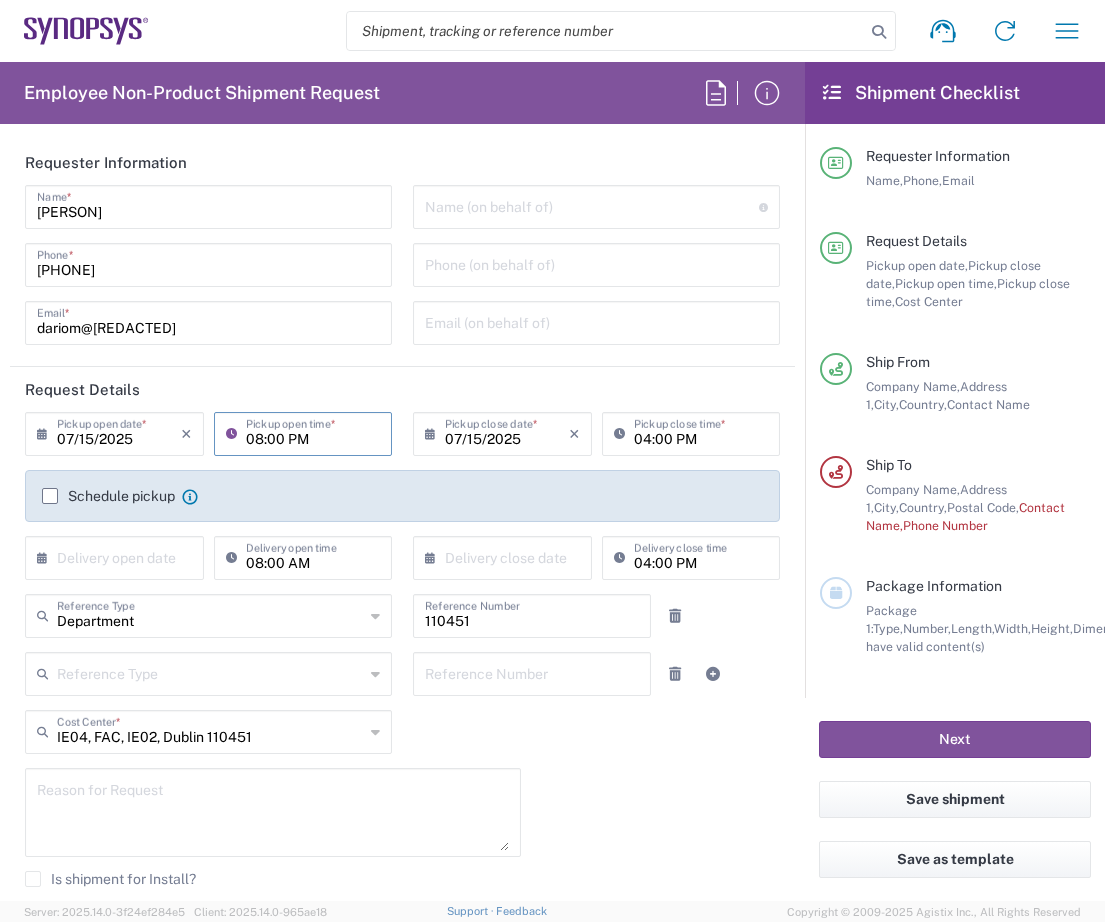 click on "08:00 PM" at bounding box center [313, 432] 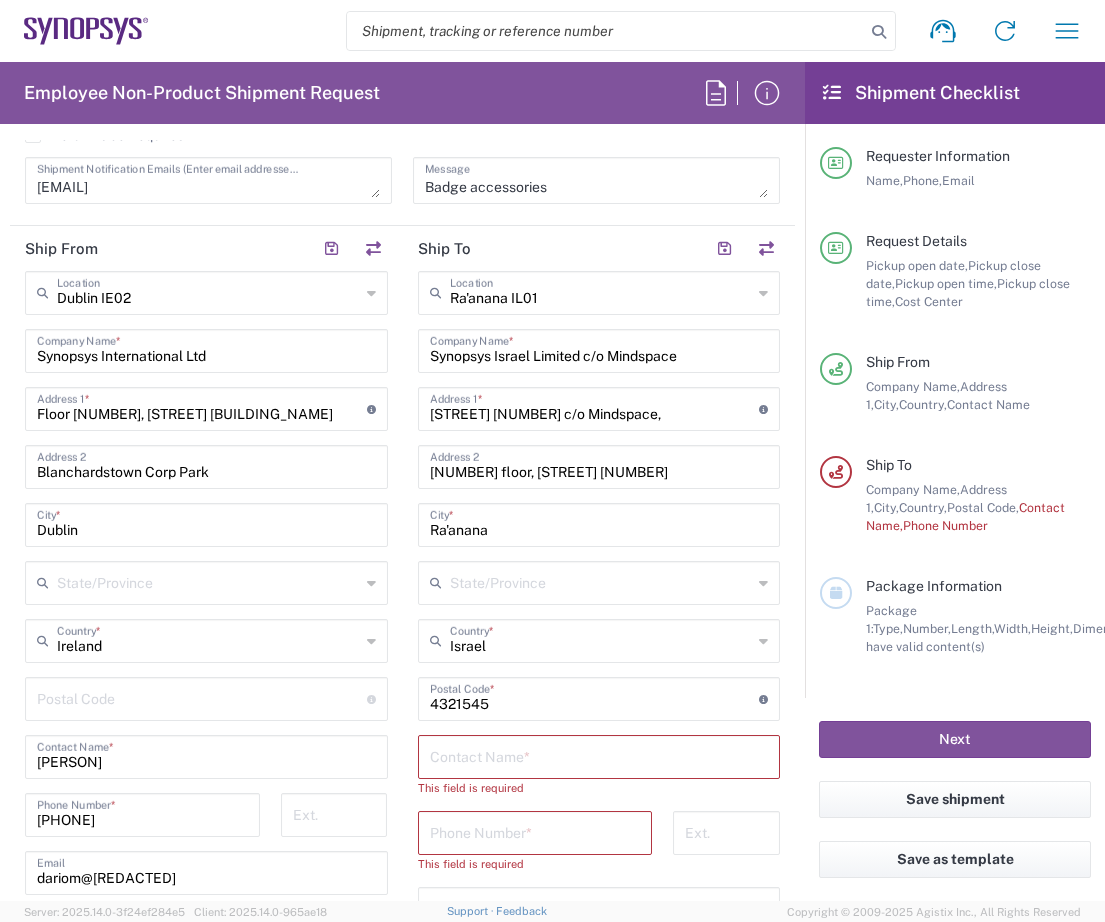 scroll, scrollTop: 900, scrollLeft: 0, axis: vertical 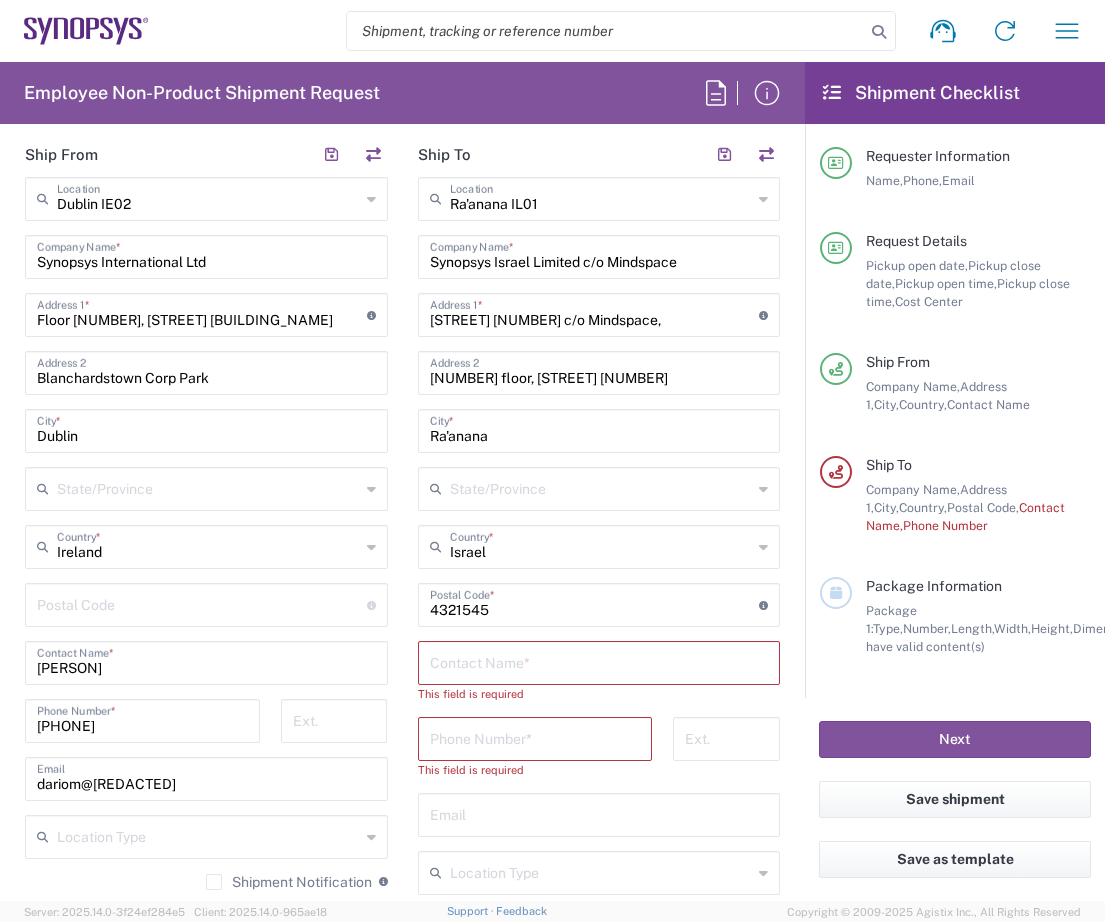 type on "08:00 AM" 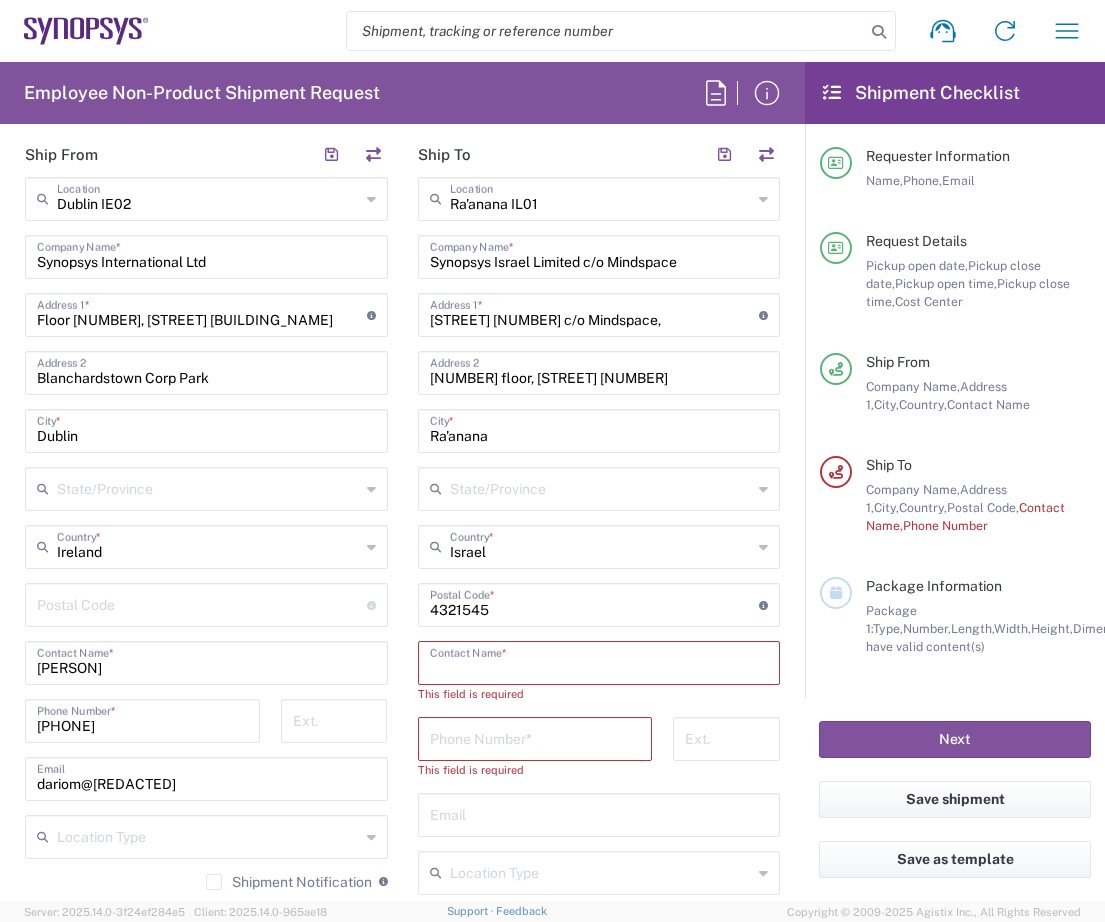 paste on "[PERSON]" 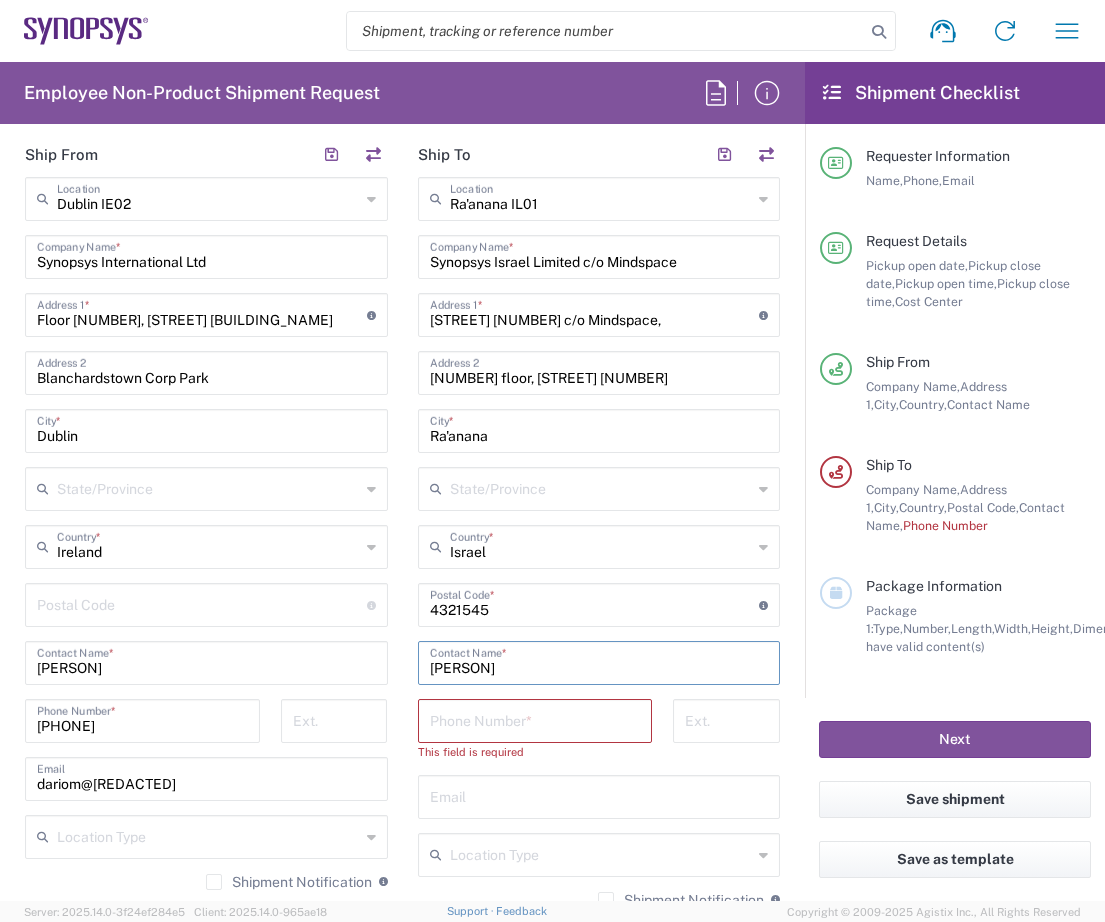 type on "[PERSON]" 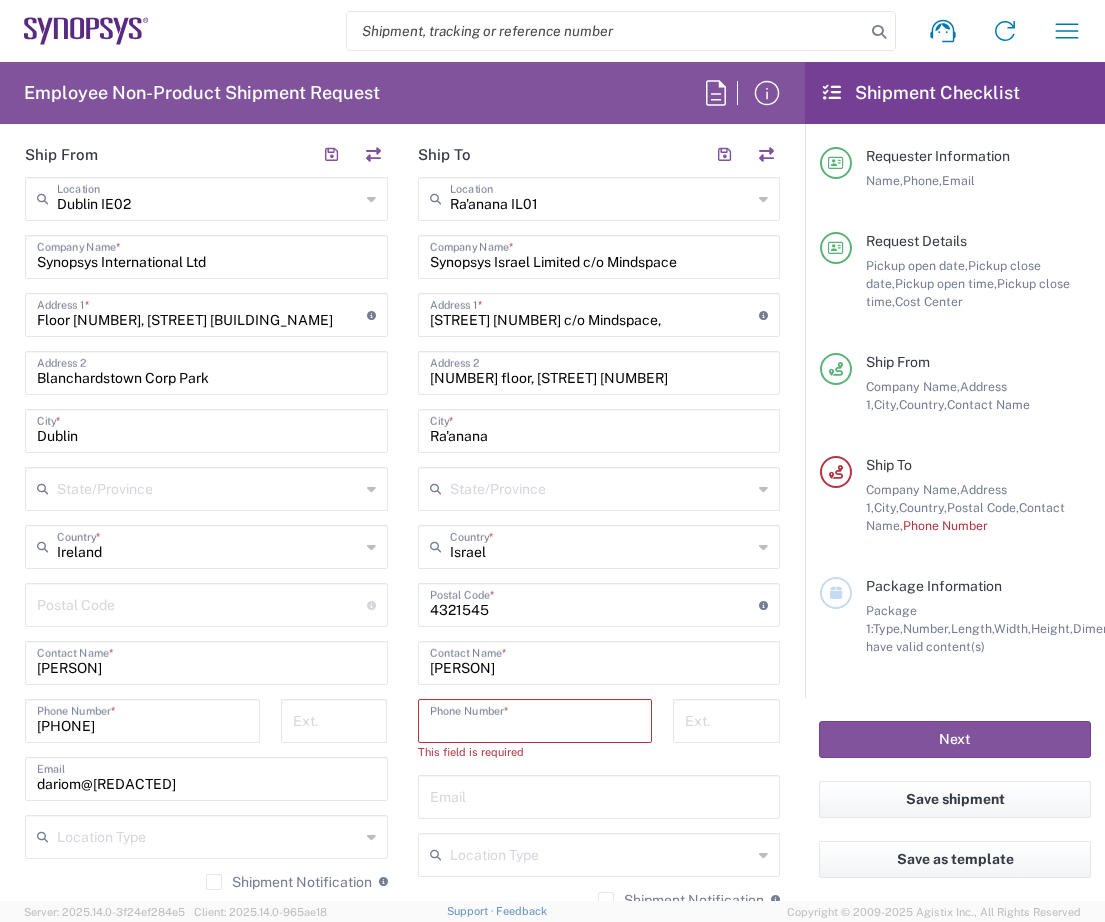click at bounding box center [535, 719] 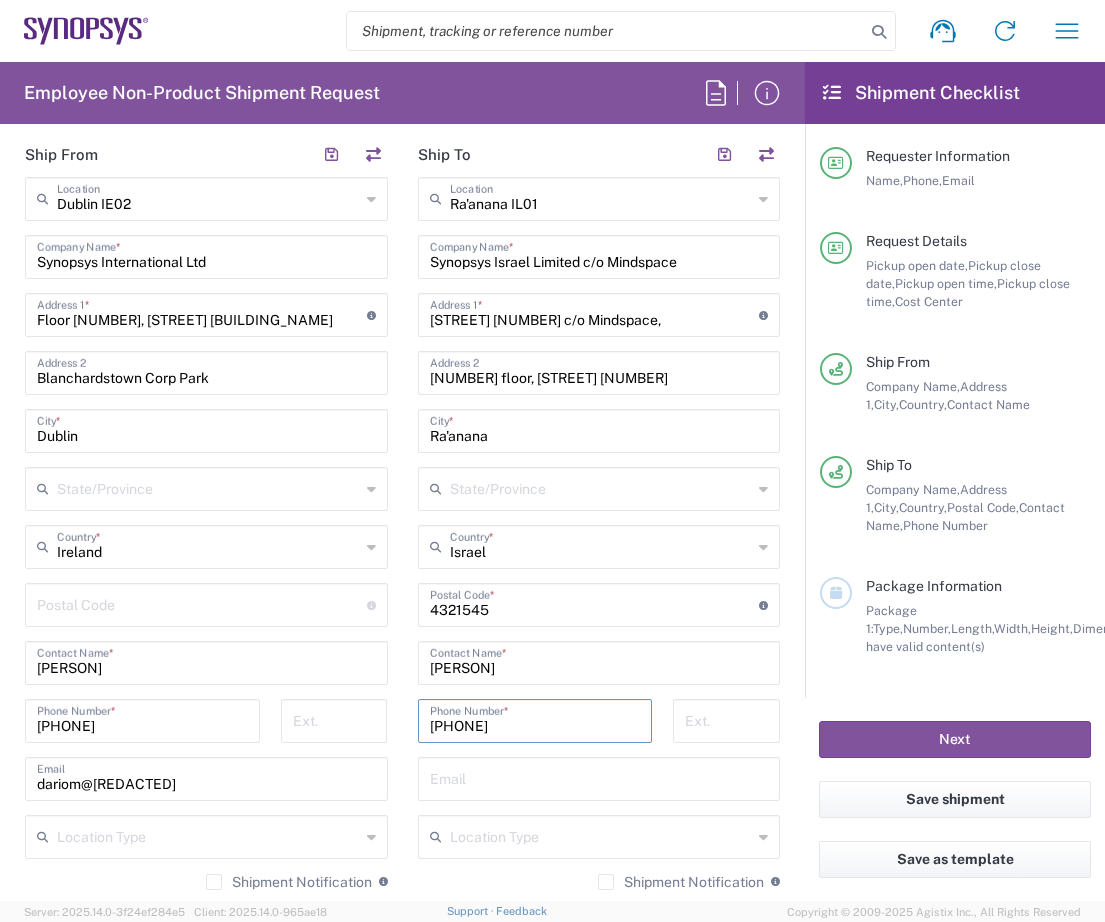 type on "[PHONE]" 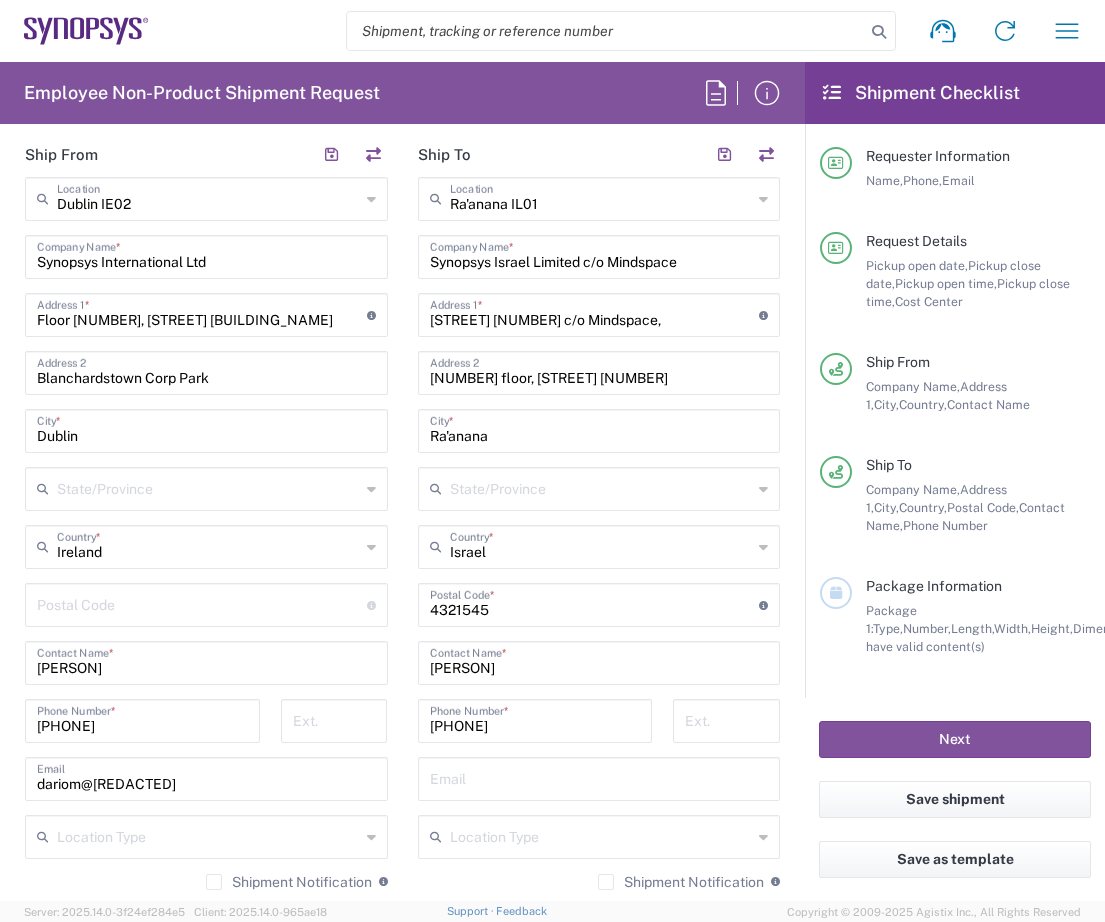 click at bounding box center [599, 777] 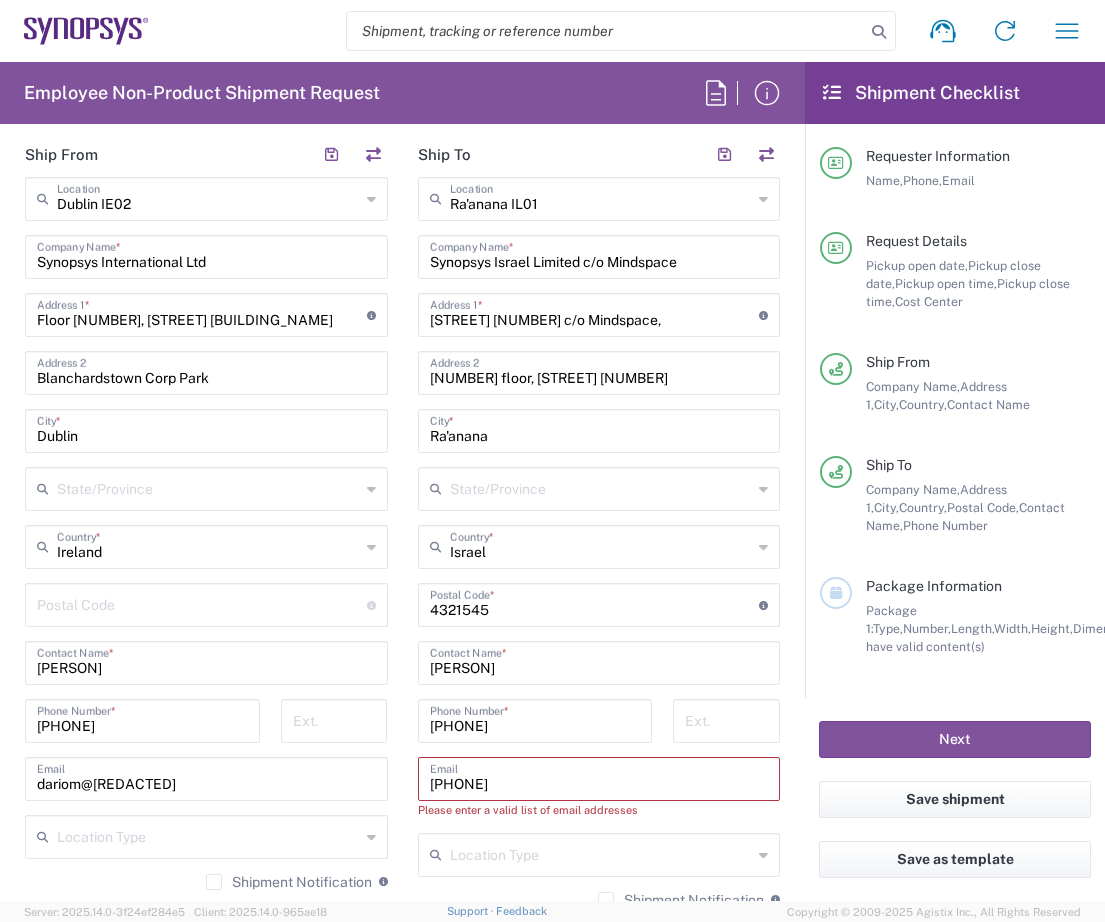 drag, startPoint x: 554, startPoint y: 781, endPoint x: 397, endPoint y: 784, distance: 157.02866 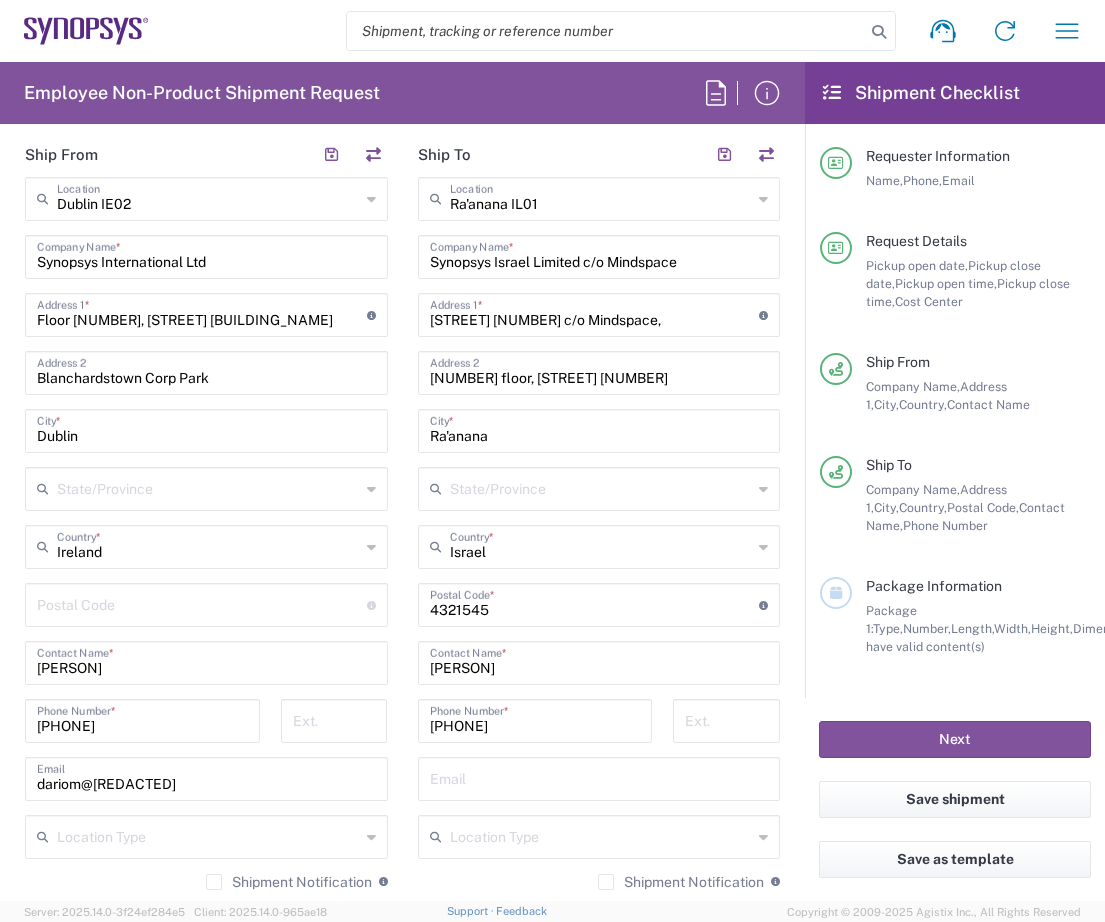 click at bounding box center (599, 777) 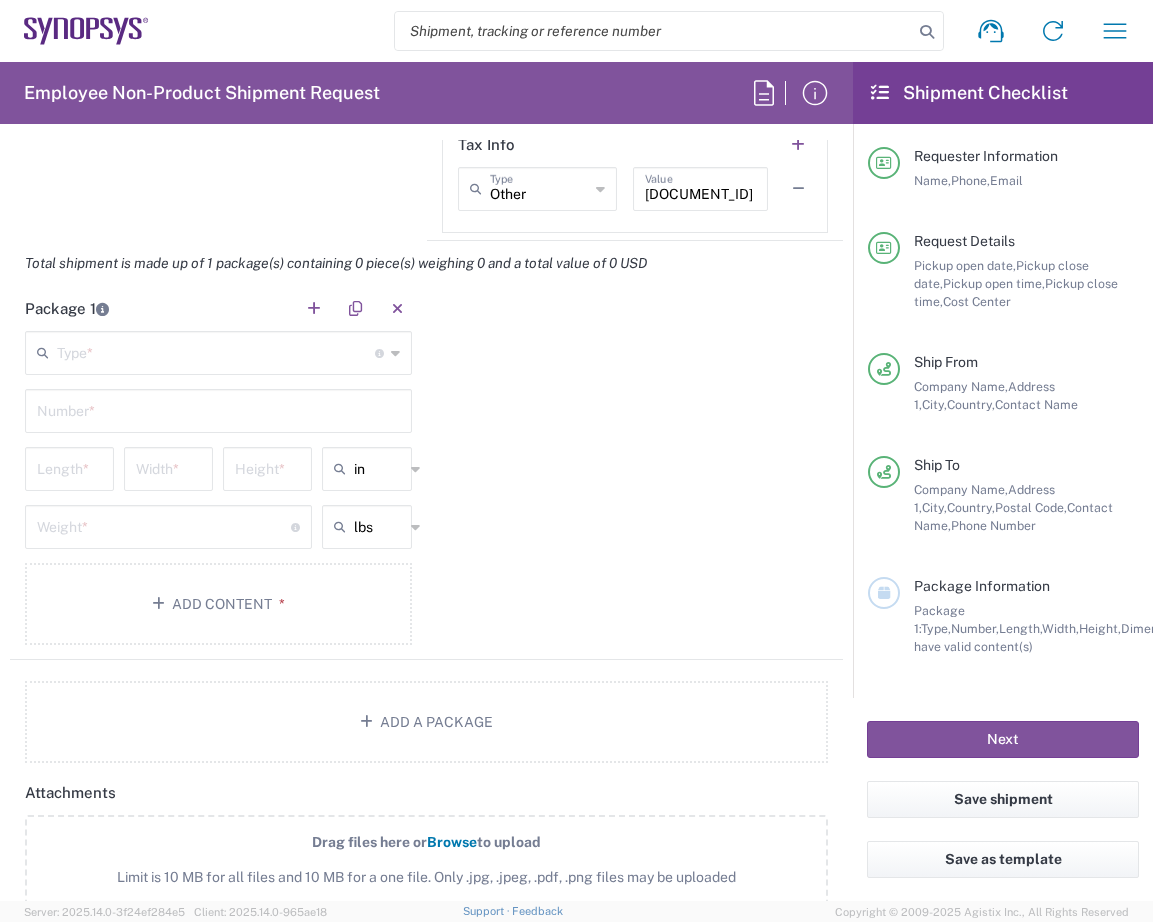 scroll, scrollTop: 1681, scrollLeft: 0, axis: vertical 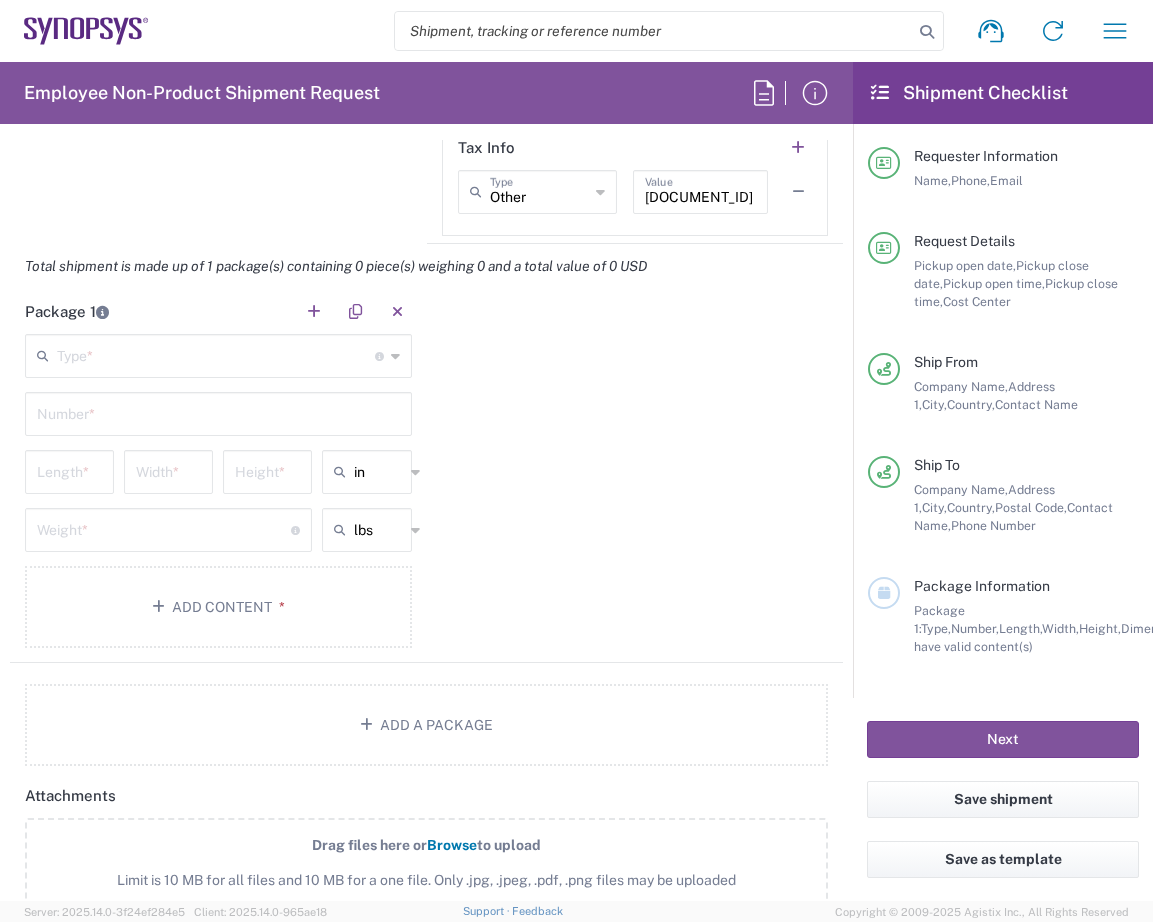 type on "[EMAIL]" 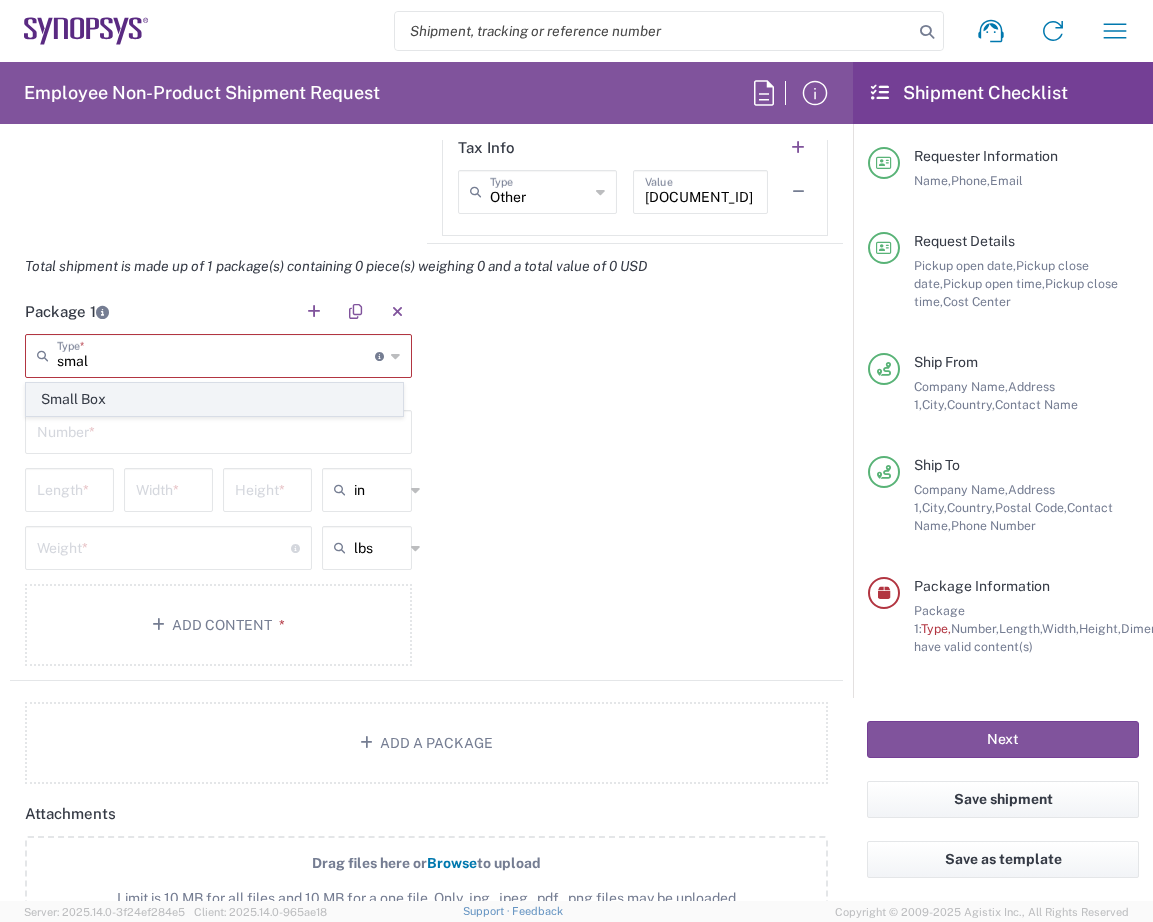 click on "Small Box" 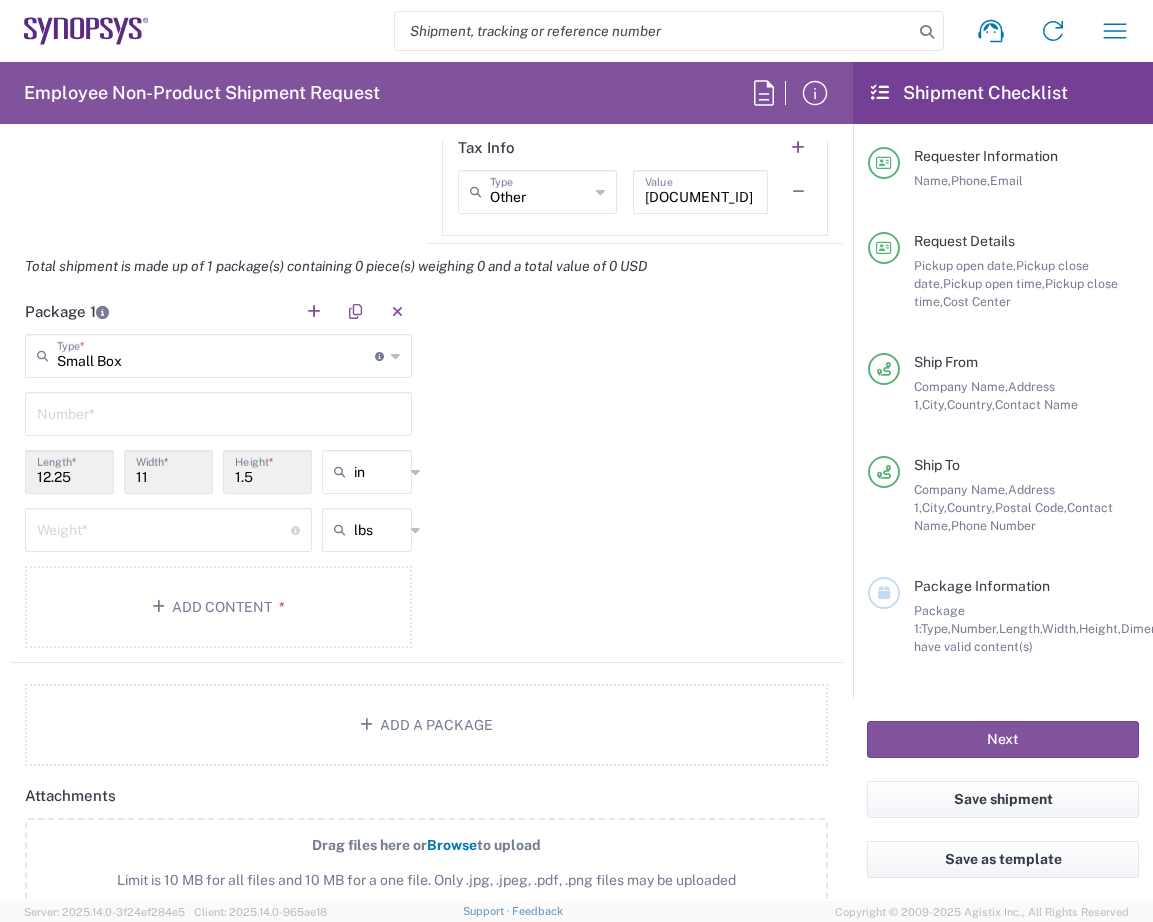 click at bounding box center (218, 412) 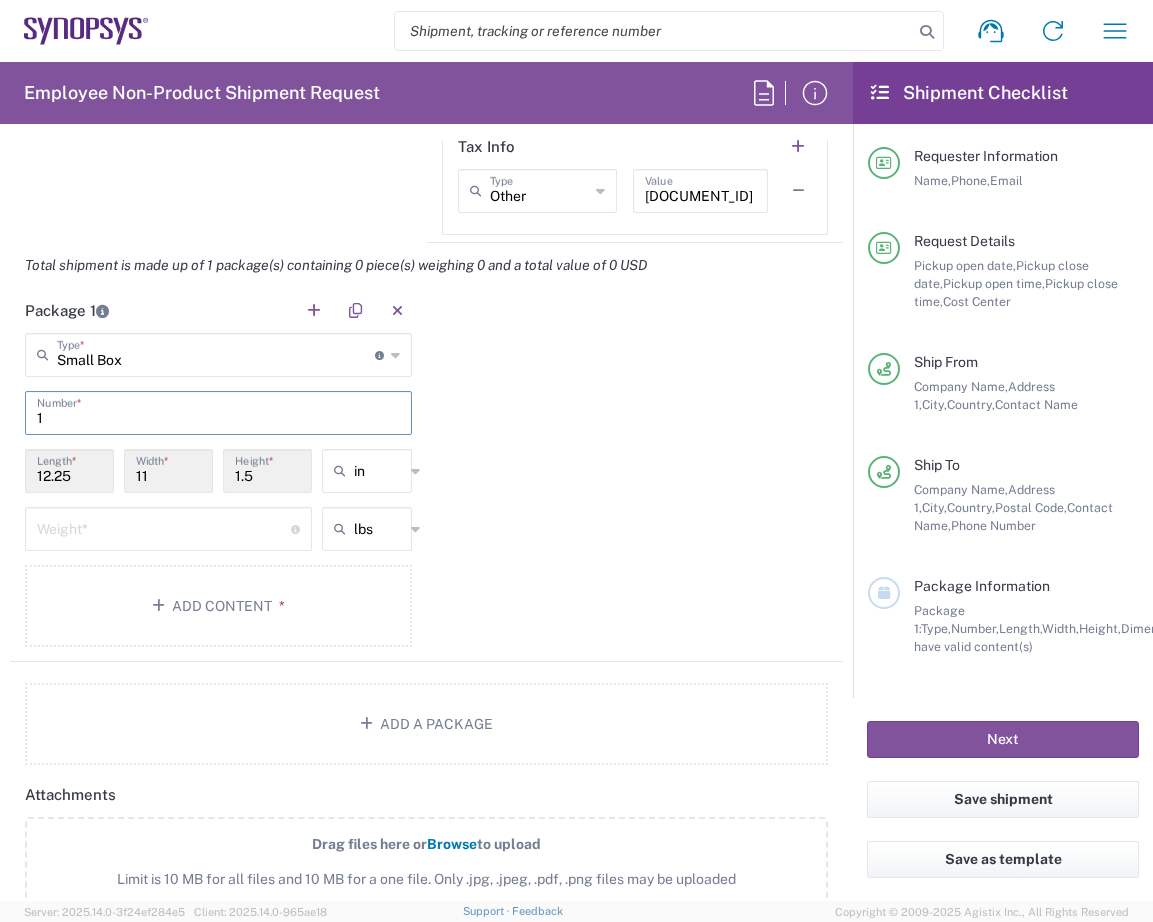 scroll, scrollTop: 1681, scrollLeft: 0, axis: vertical 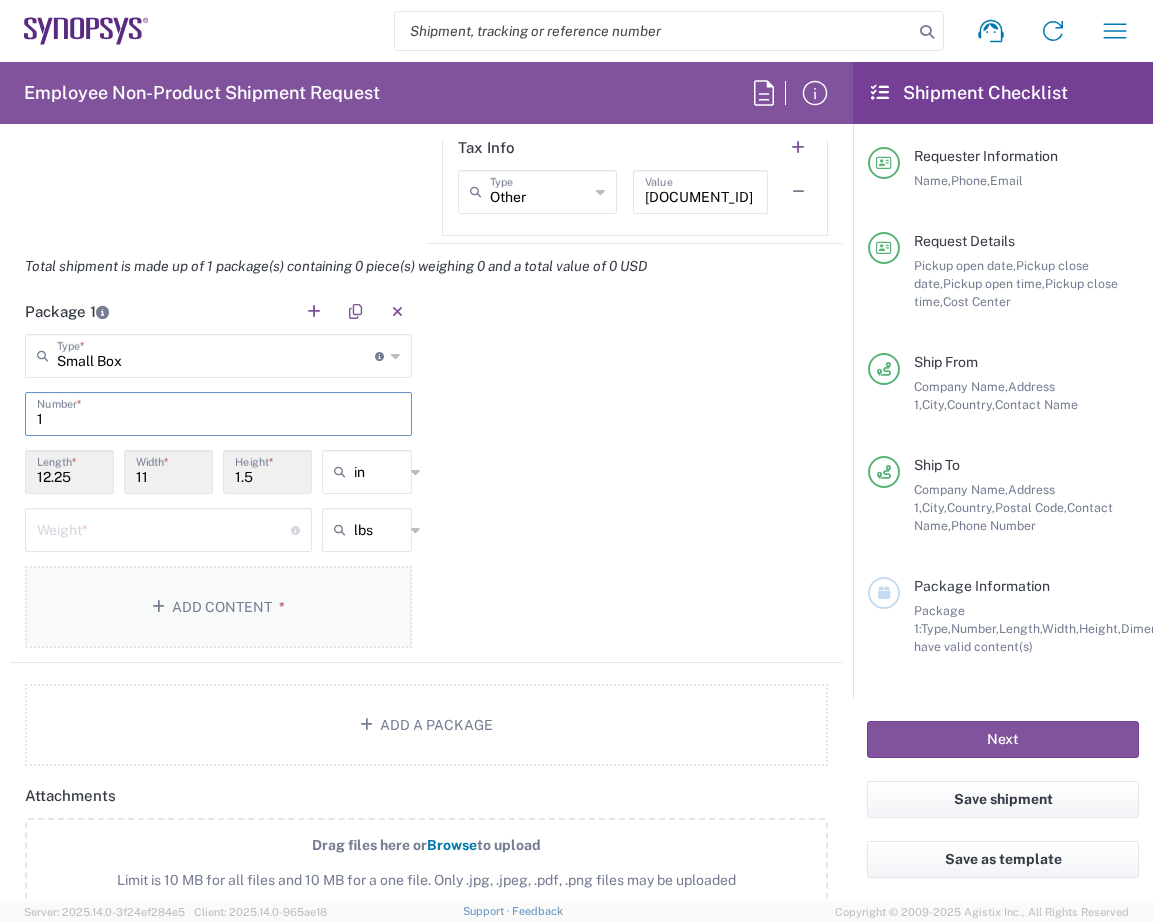 type on "1" 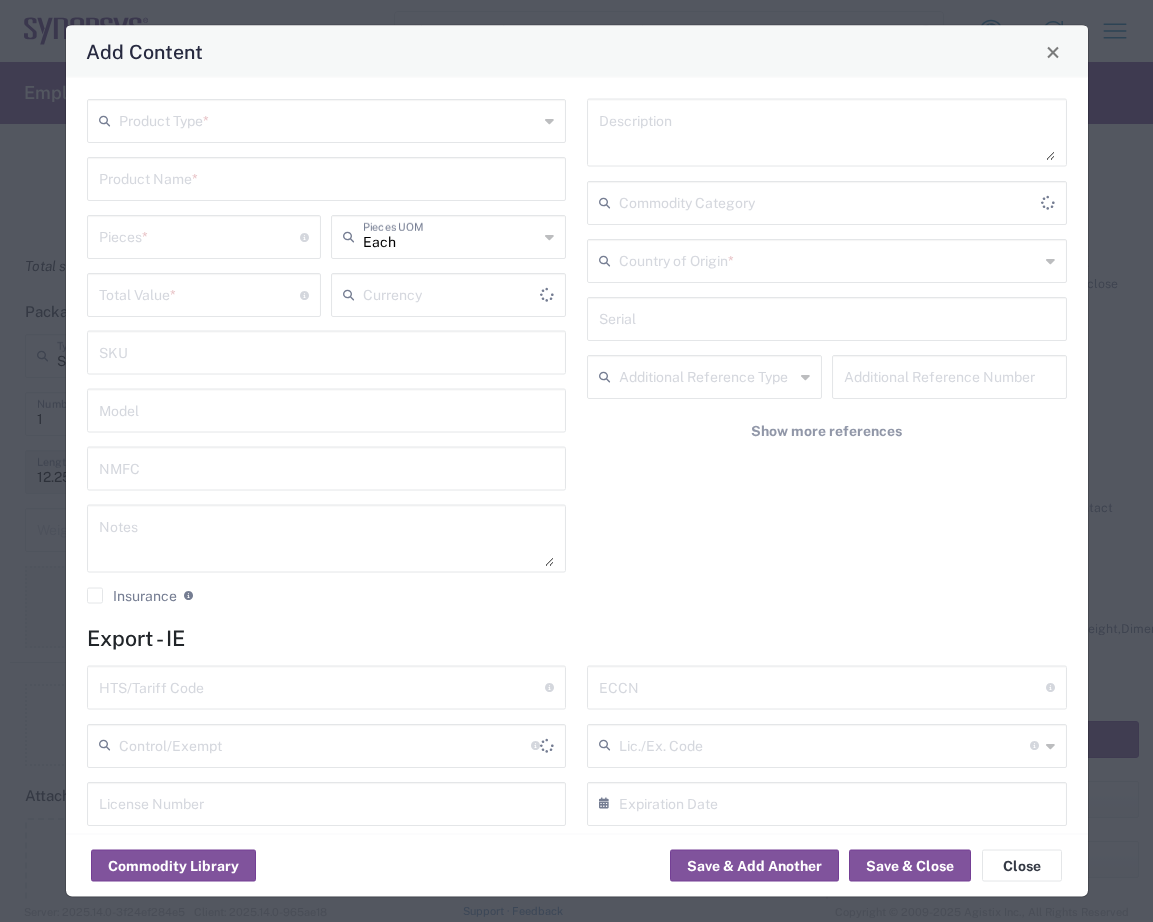 type on "US Dollar" 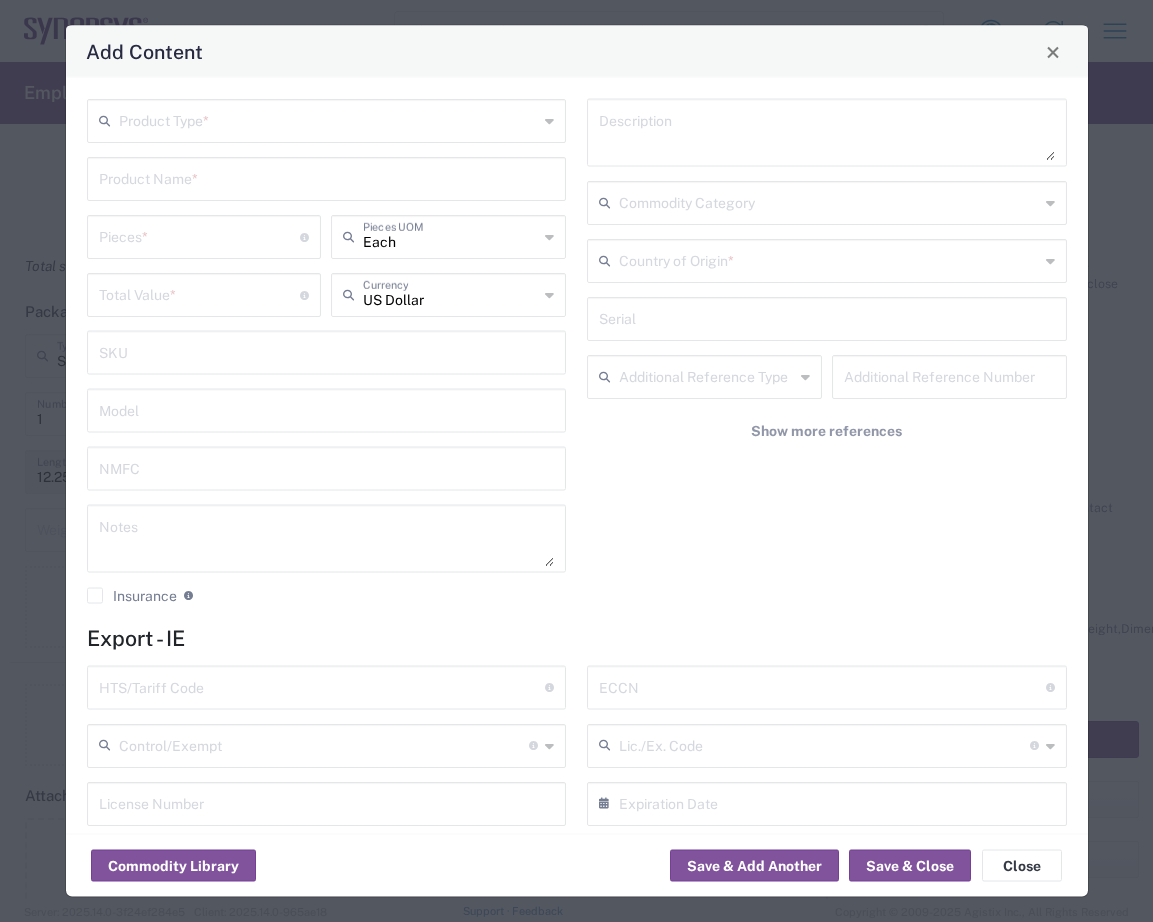 click at bounding box center (329, 119) 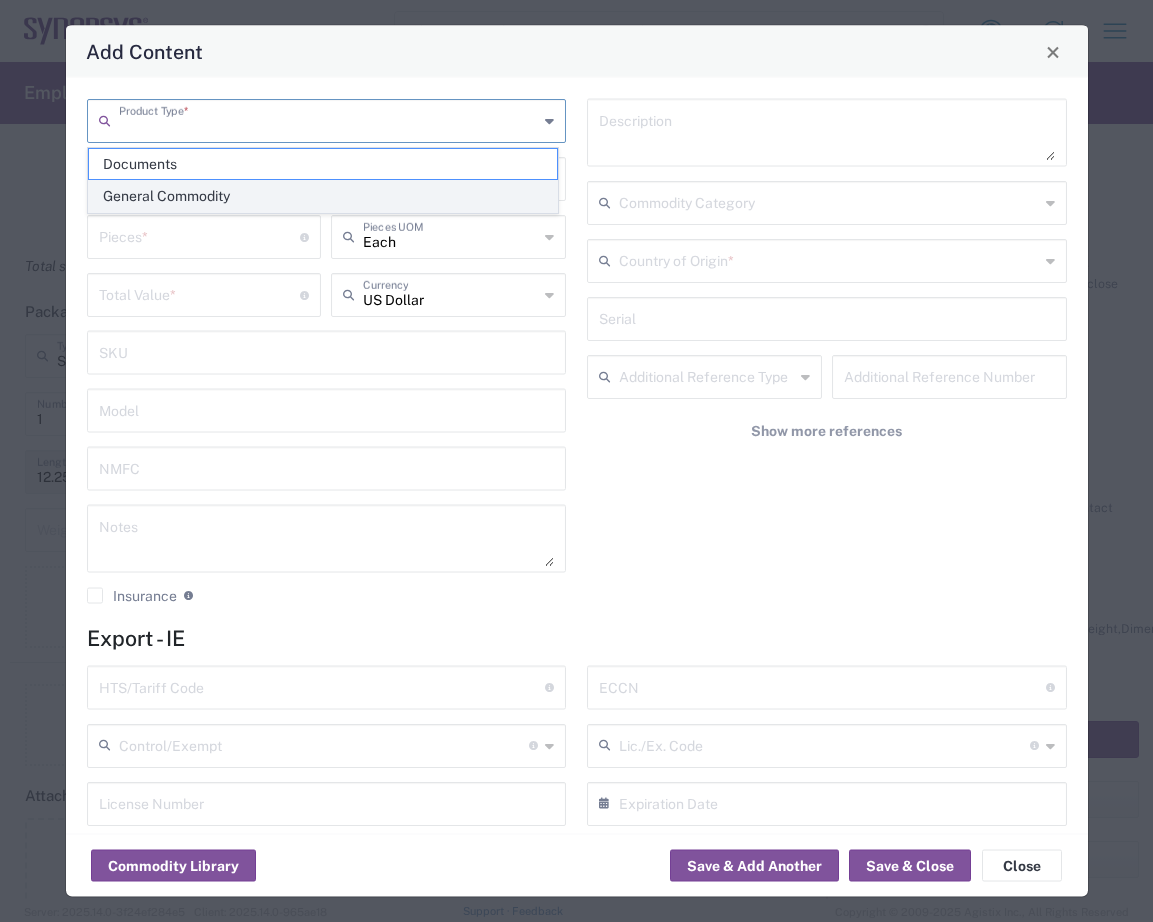 click on "General Commodity" 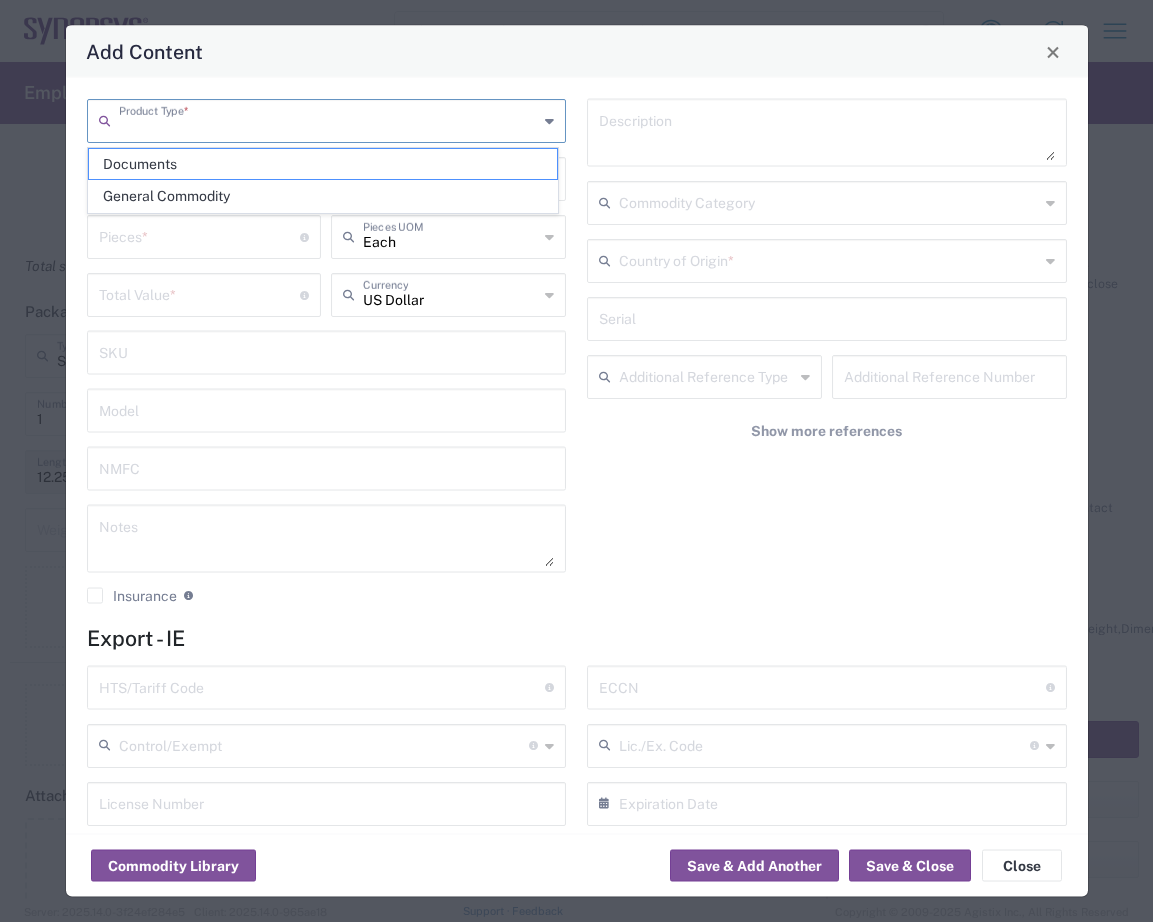 type on "General Commodity" 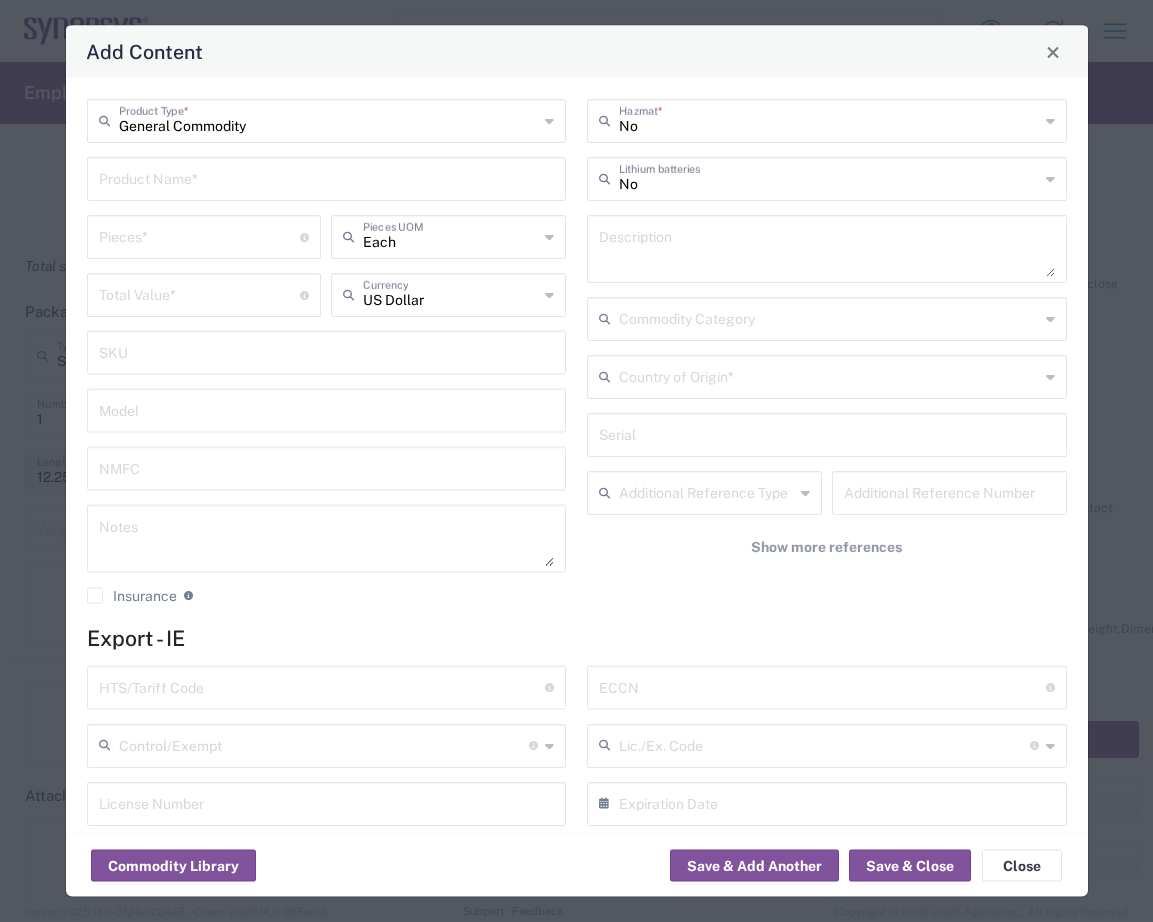 click at bounding box center (327, 177) 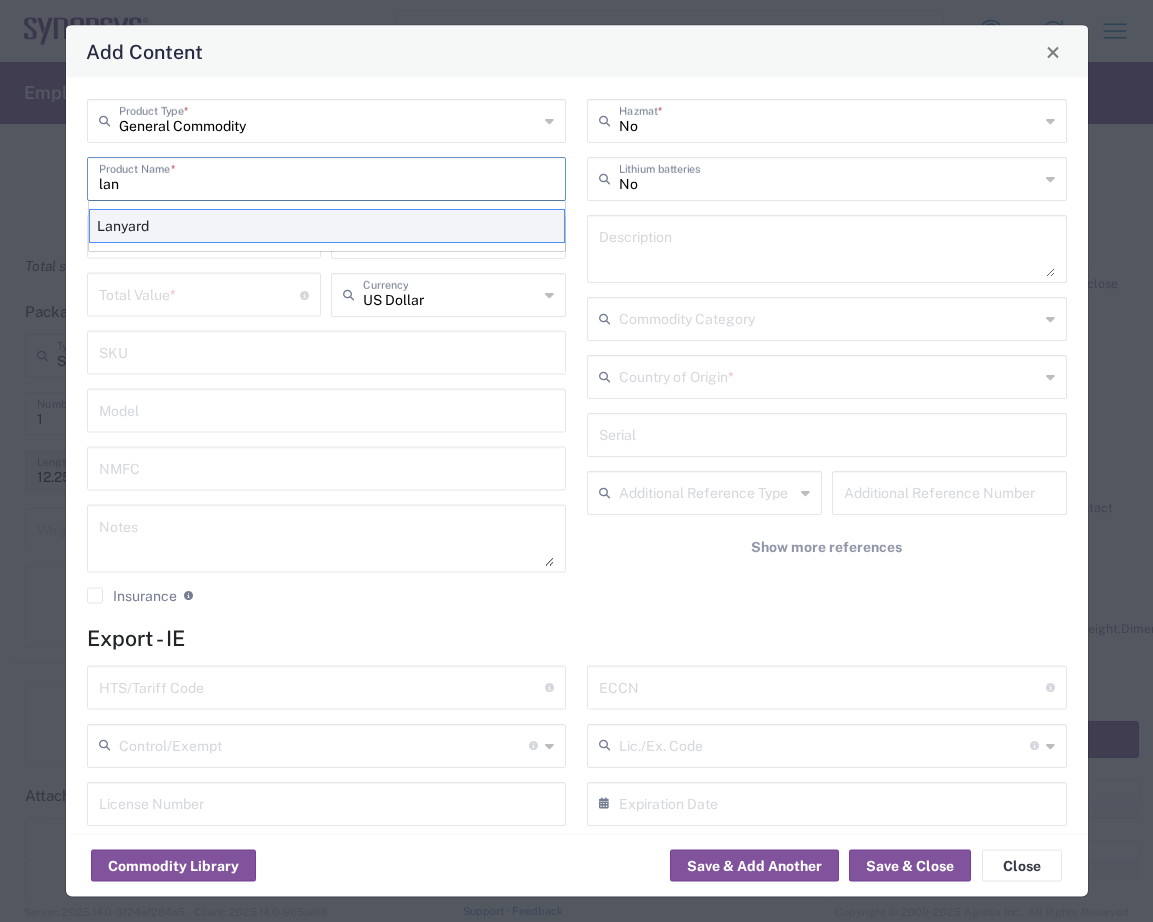 click on "Lanyard" at bounding box center [327, 226] 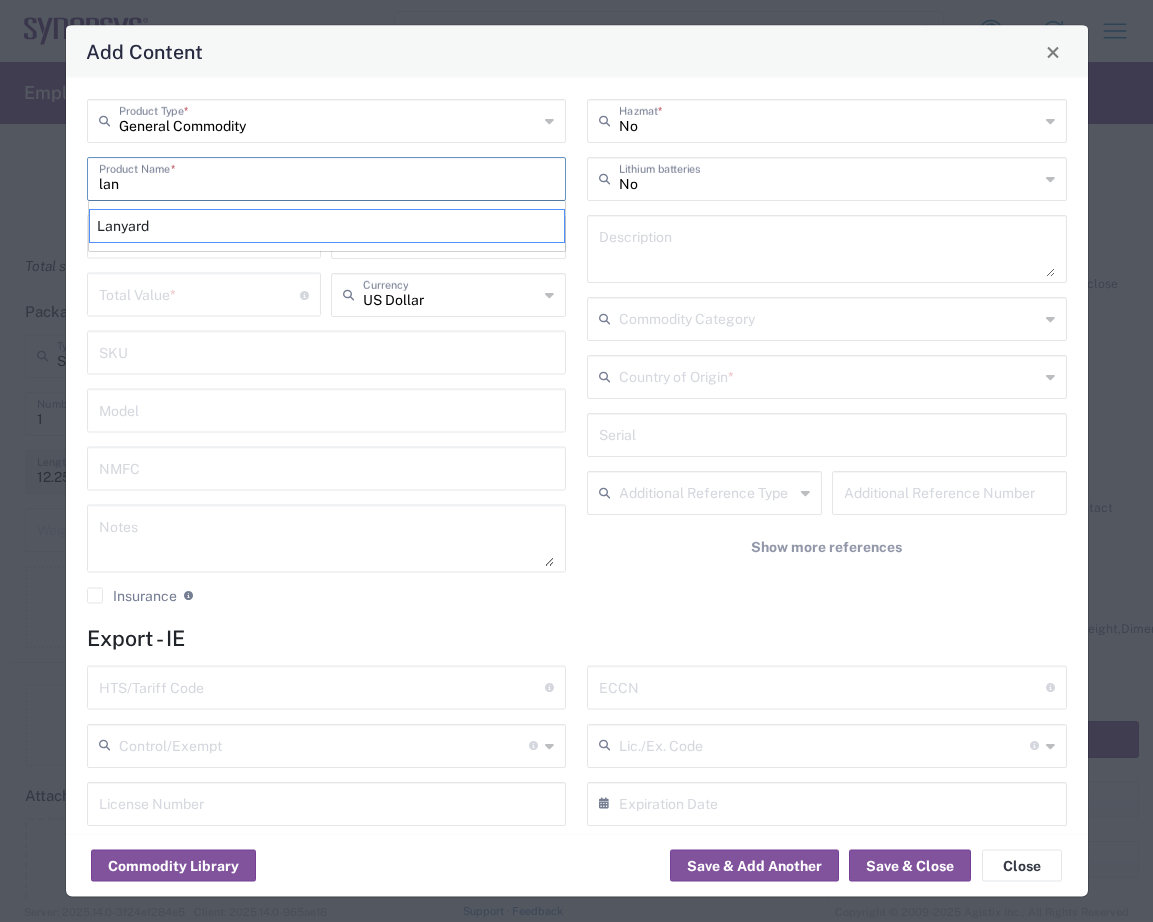 type on "Lanyard" 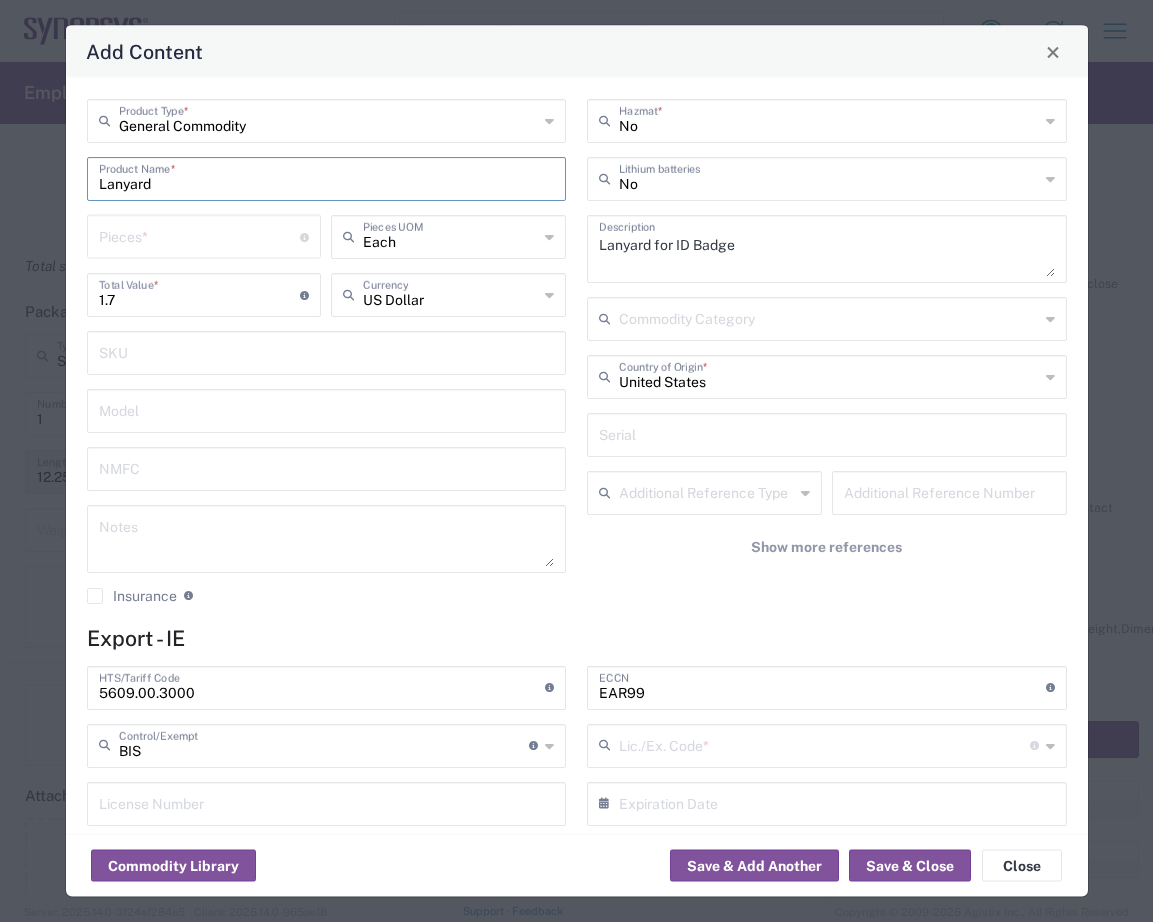 type on "NLR - No License Required" 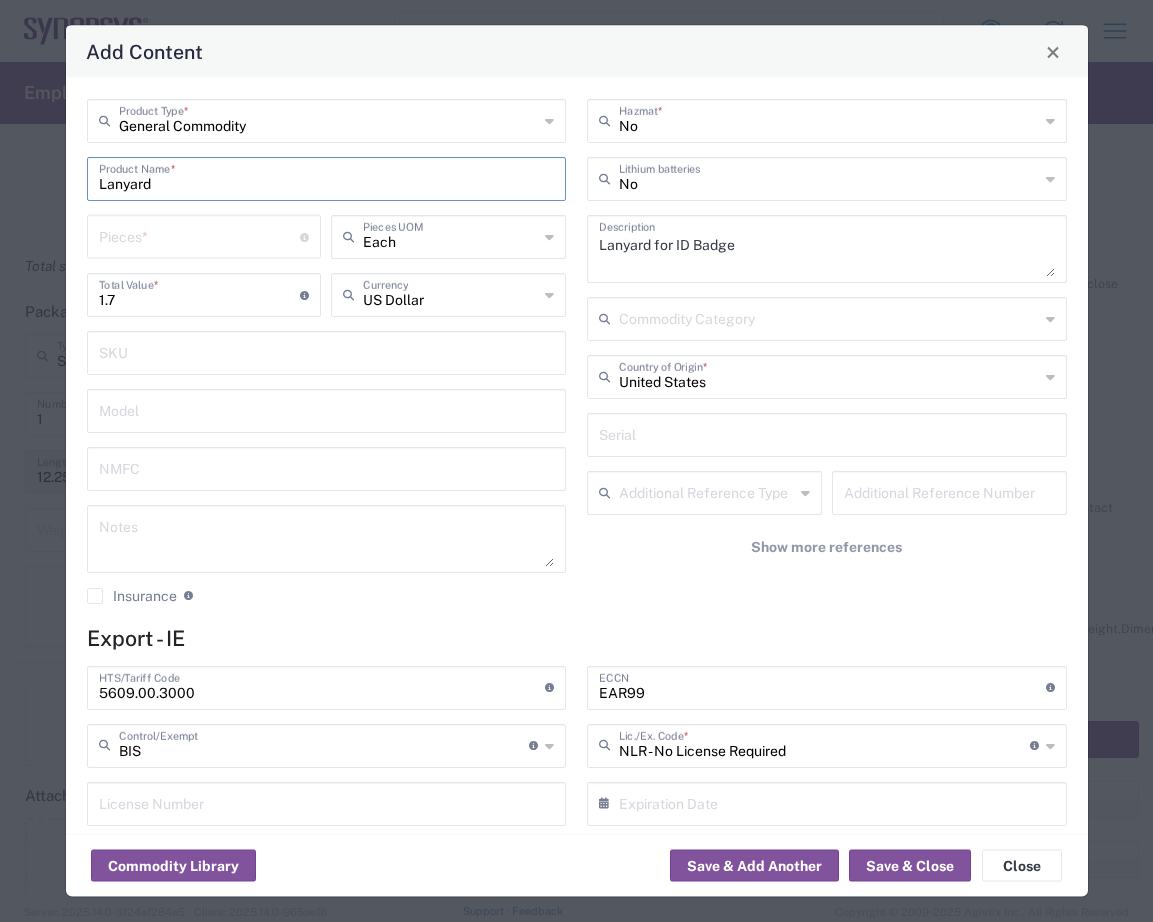 click at bounding box center [200, 235] 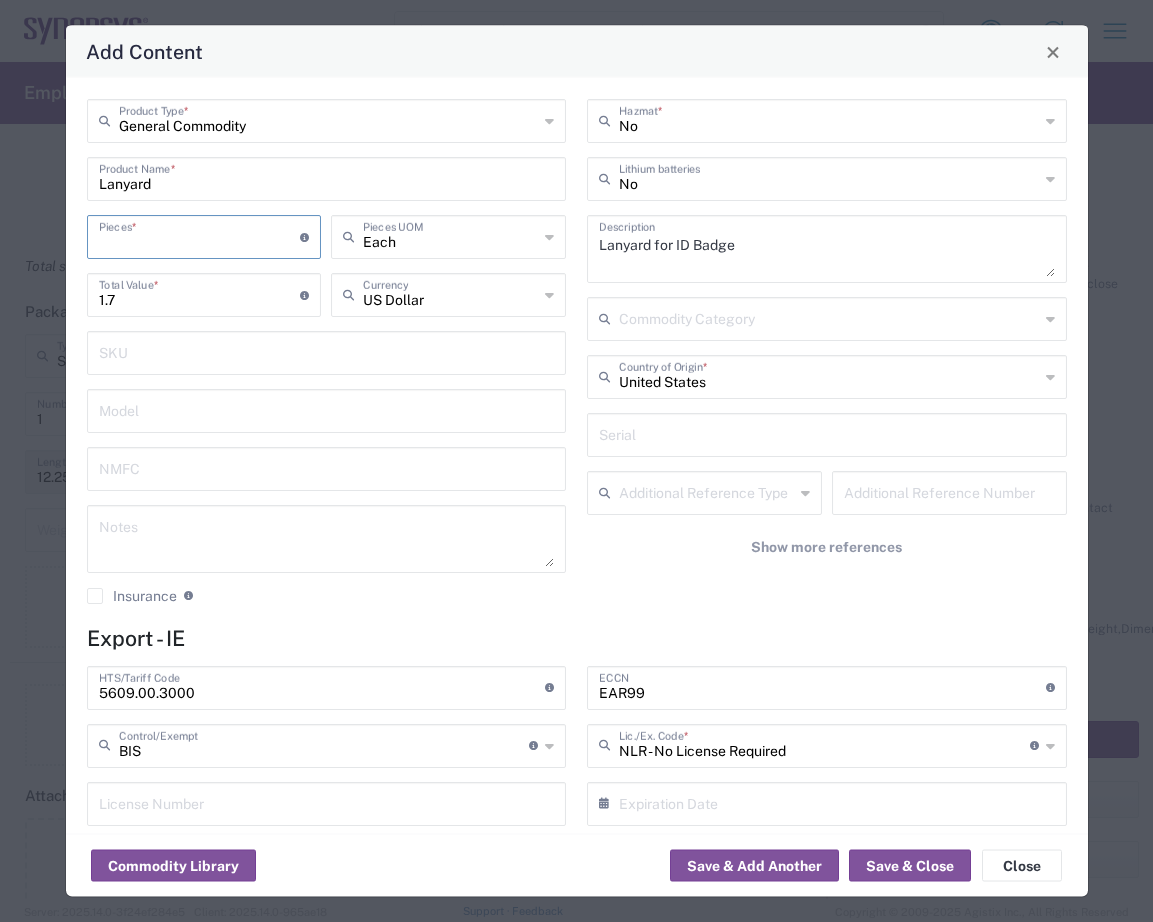 type on "3" 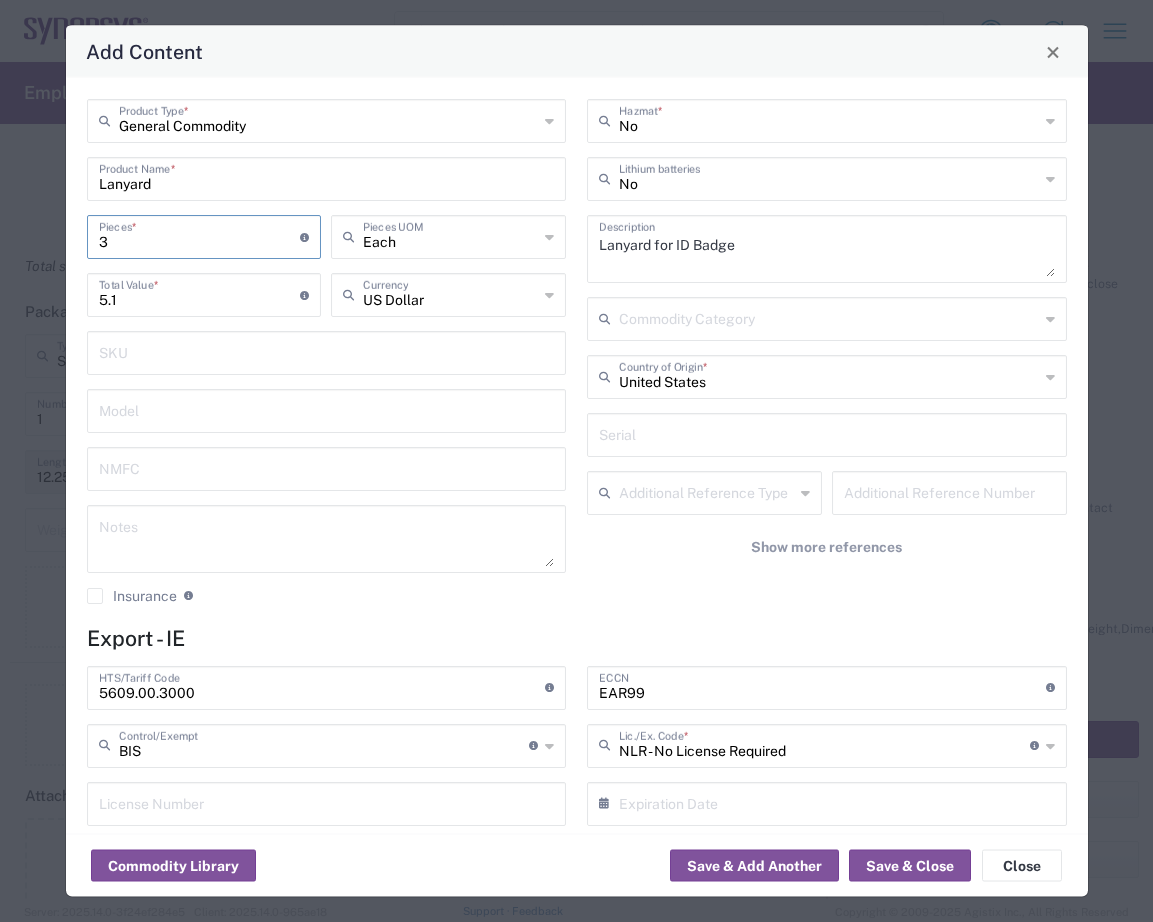type on "30" 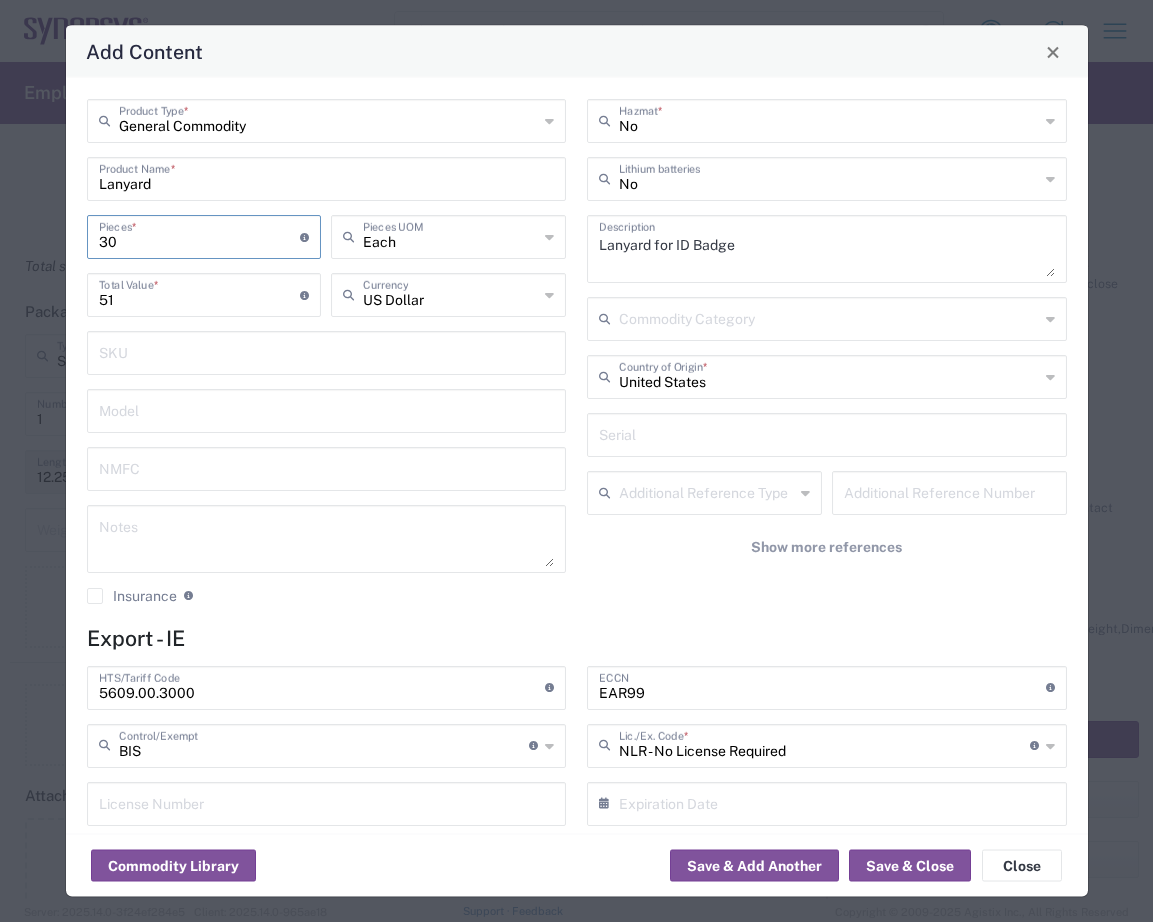 type on "30" 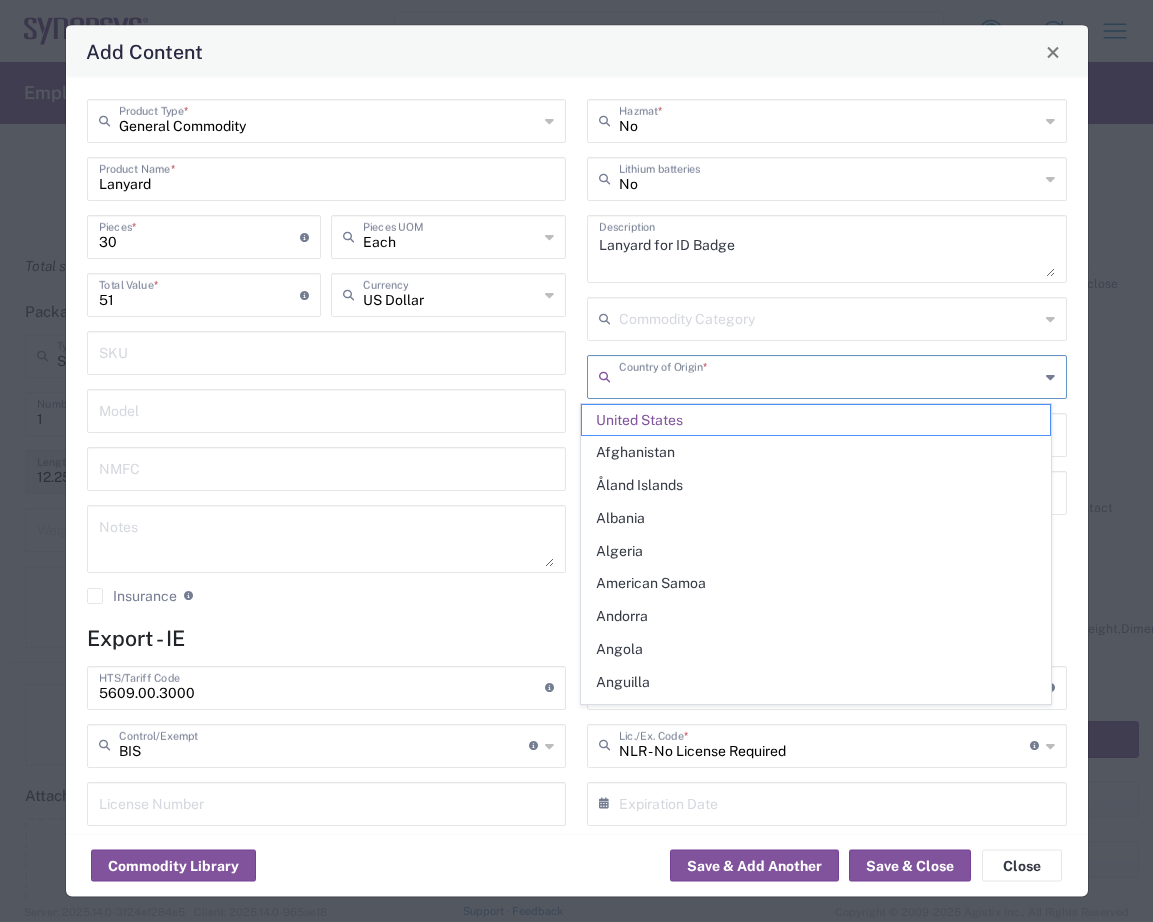 click at bounding box center (829, 375) 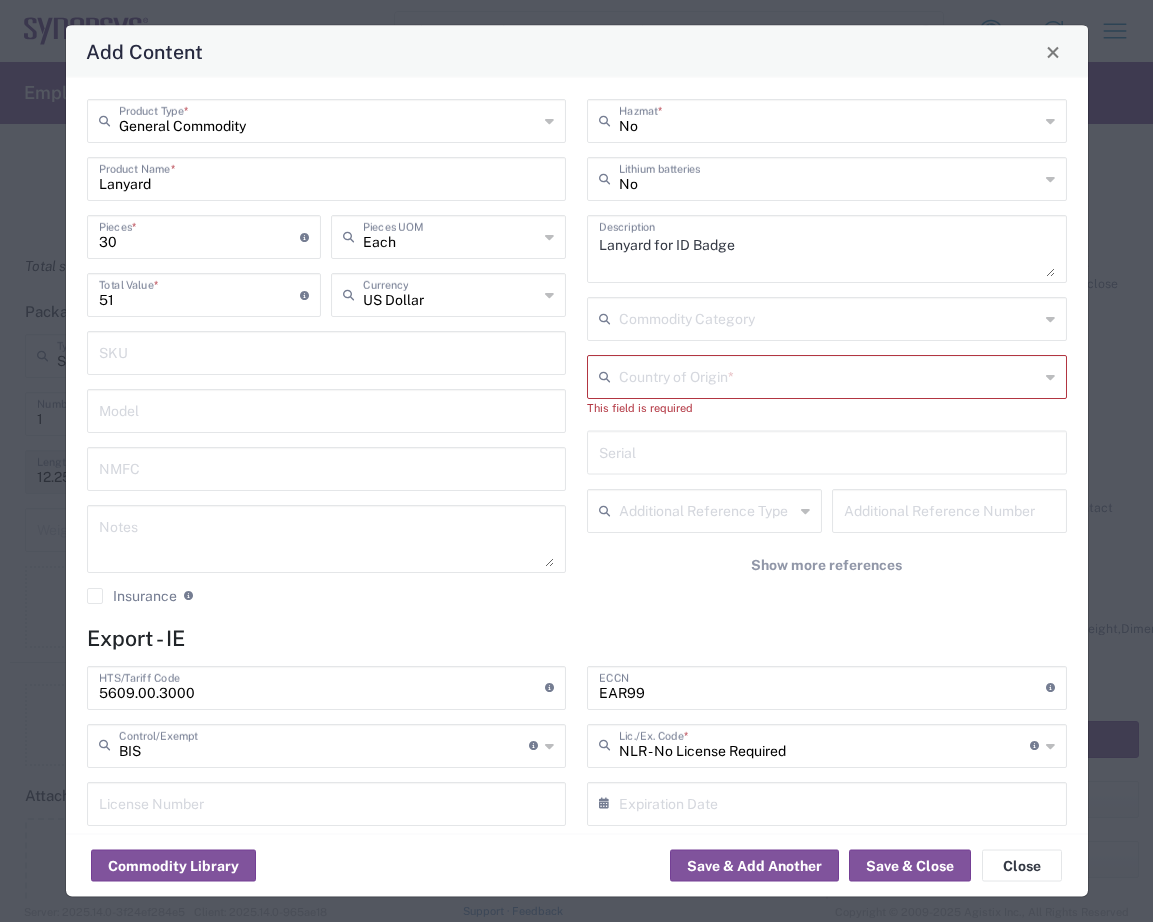 click at bounding box center (829, 375) 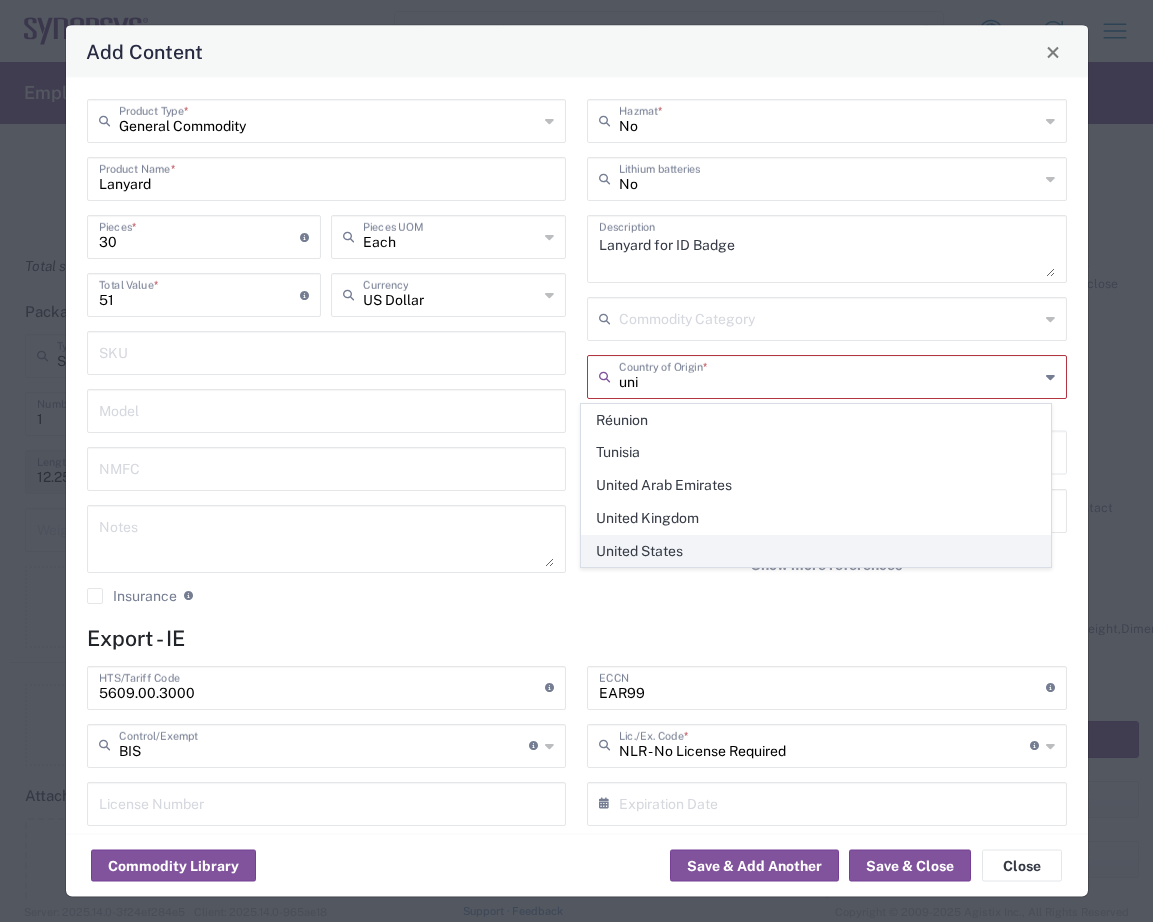 click on "United States" 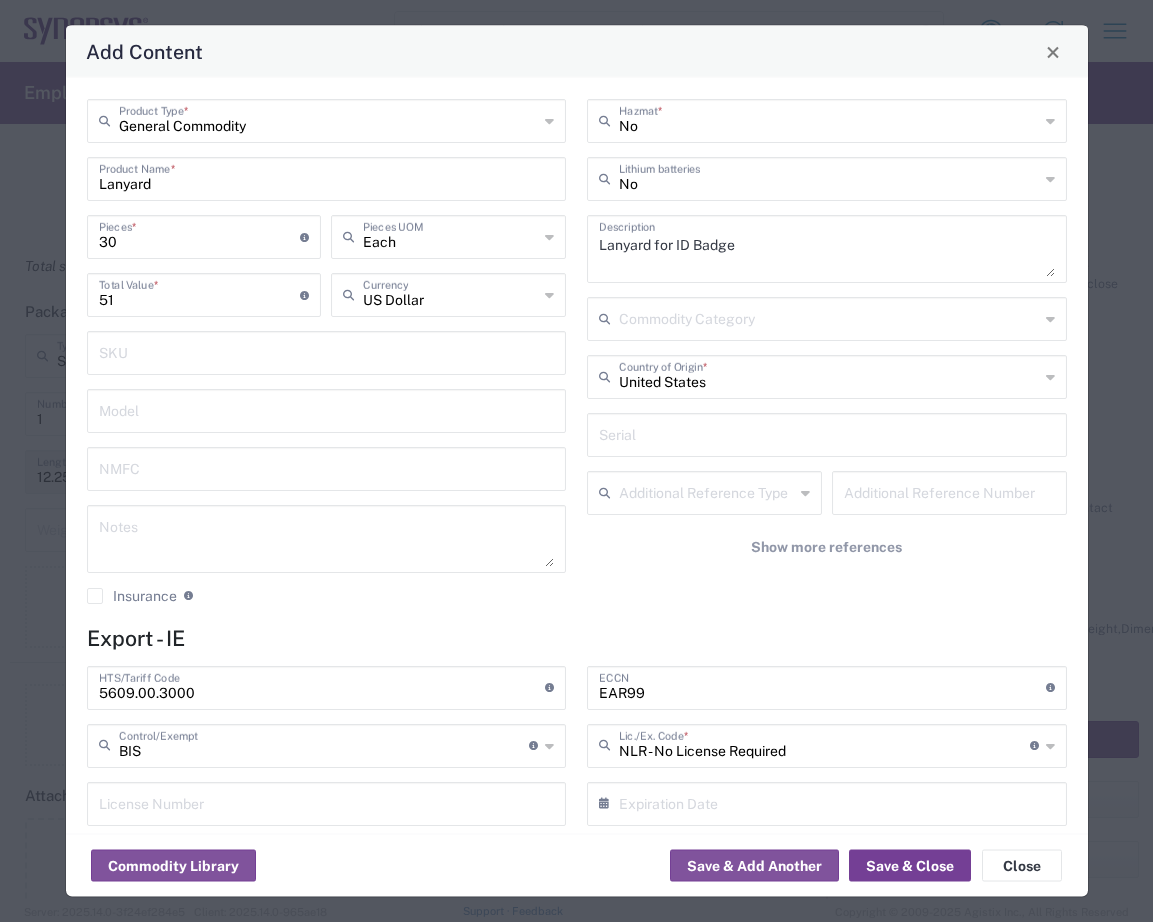 click on "Save & Close" 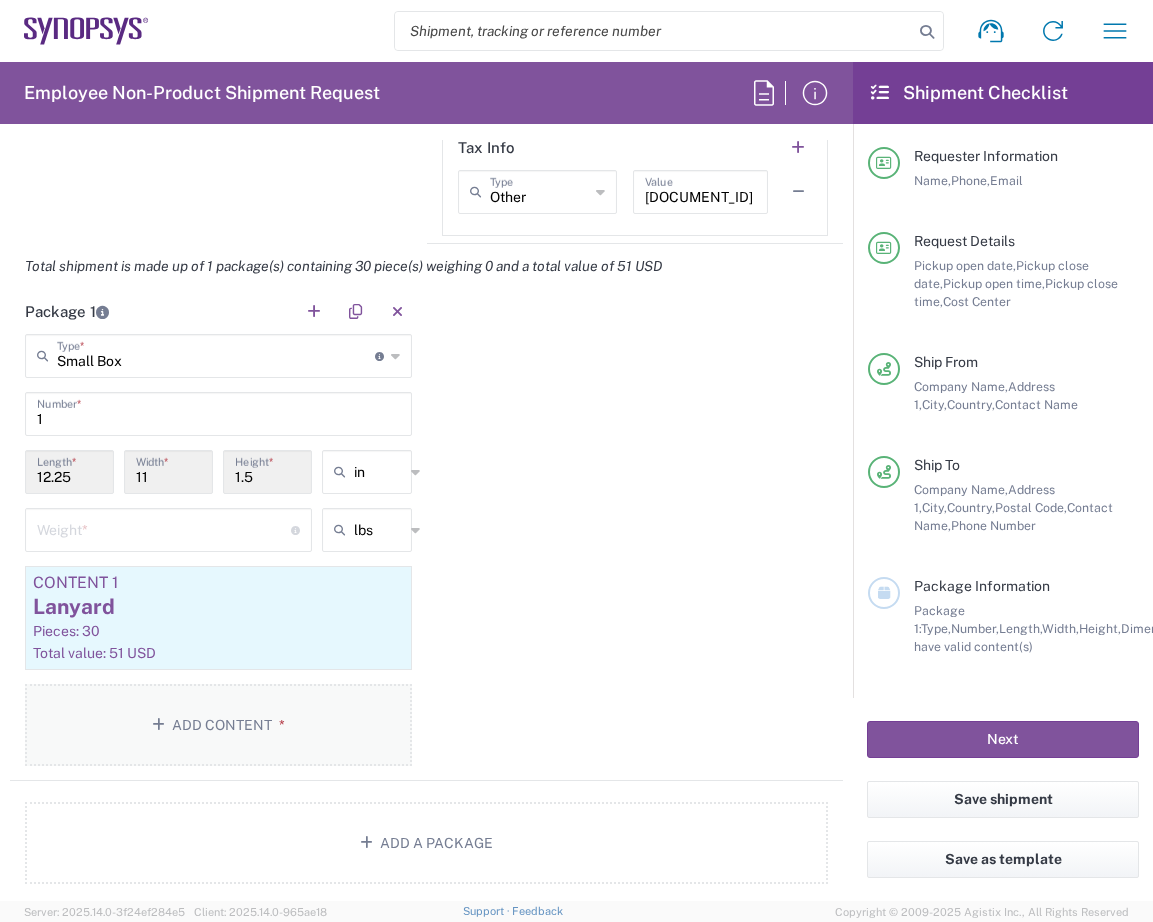 click on "Add Content *" 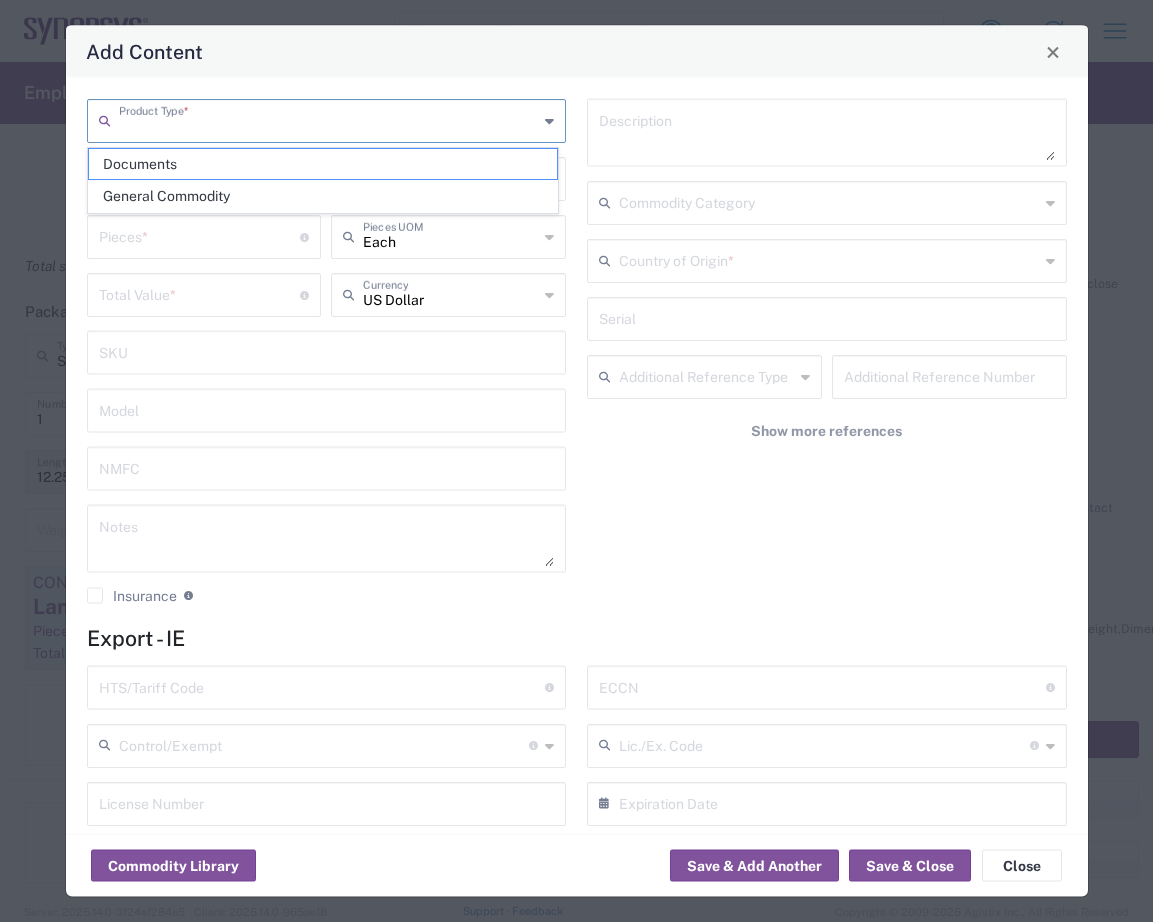 click at bounding box center (329, 119) 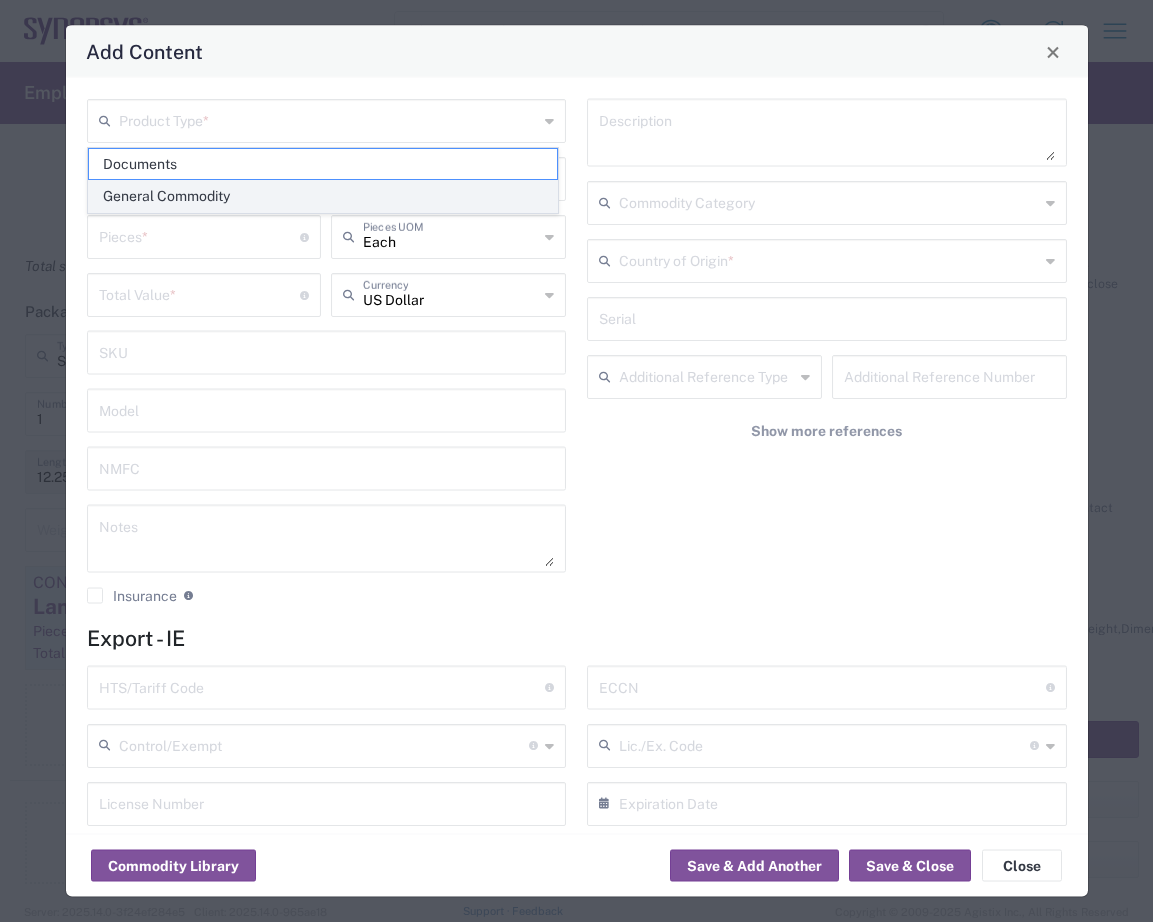 click on "General Commodity" 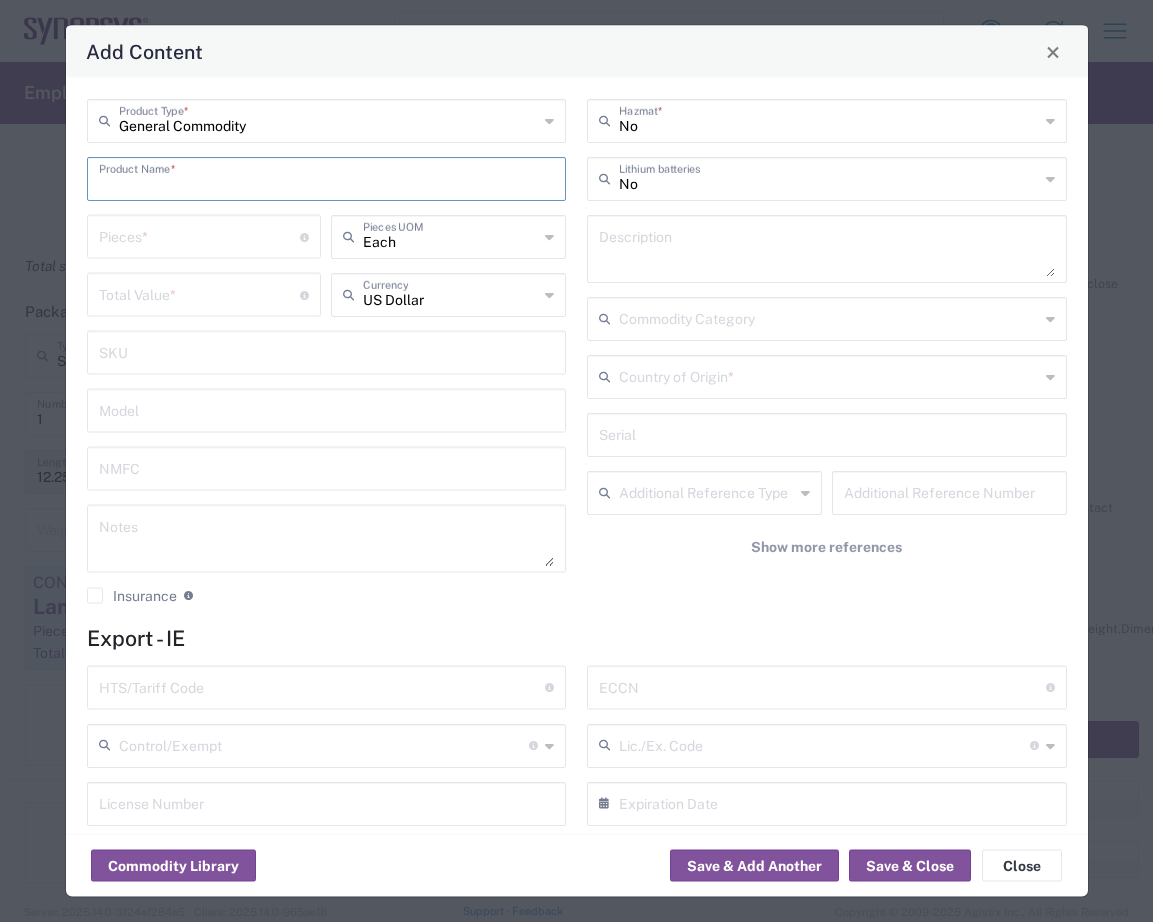 click at bounding box center (327, 177) 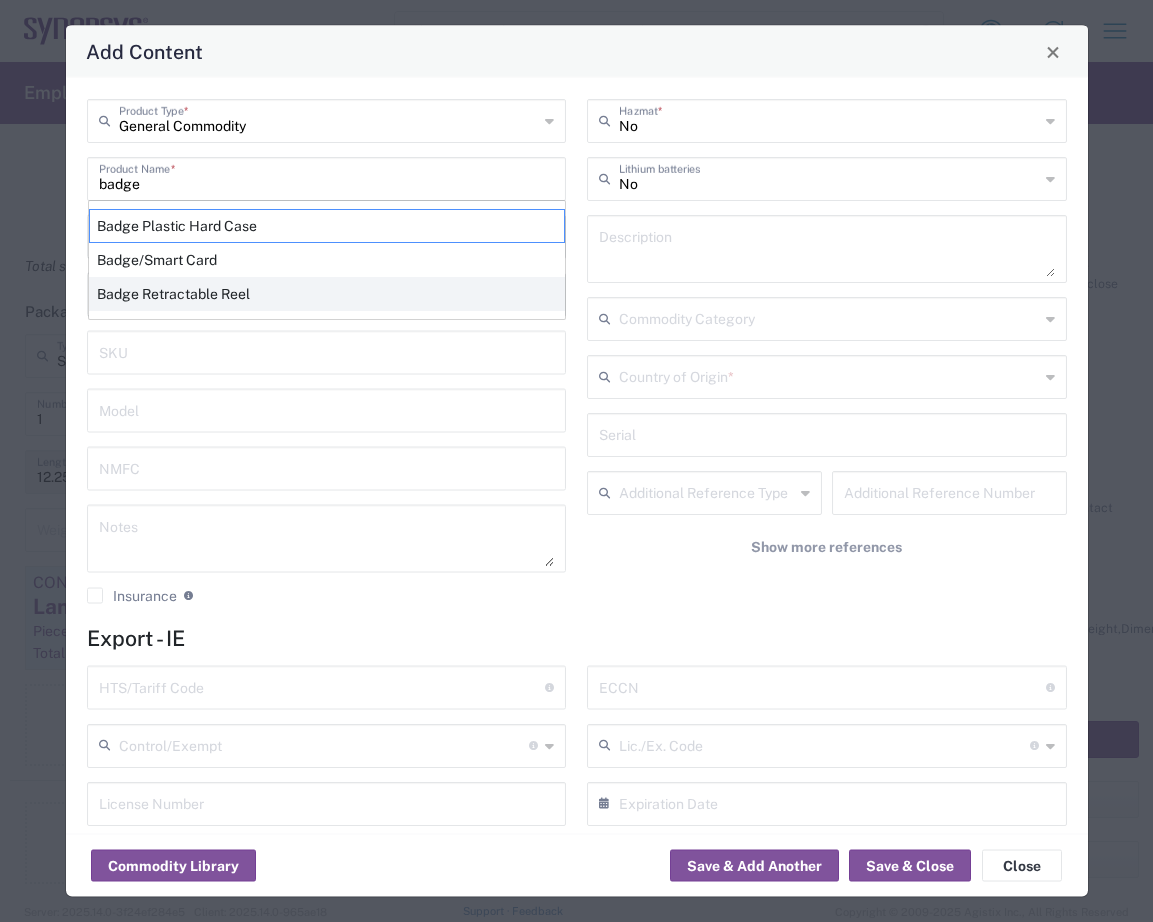 click on "Badge Retractable Reel" at bounding box center (327, 294) 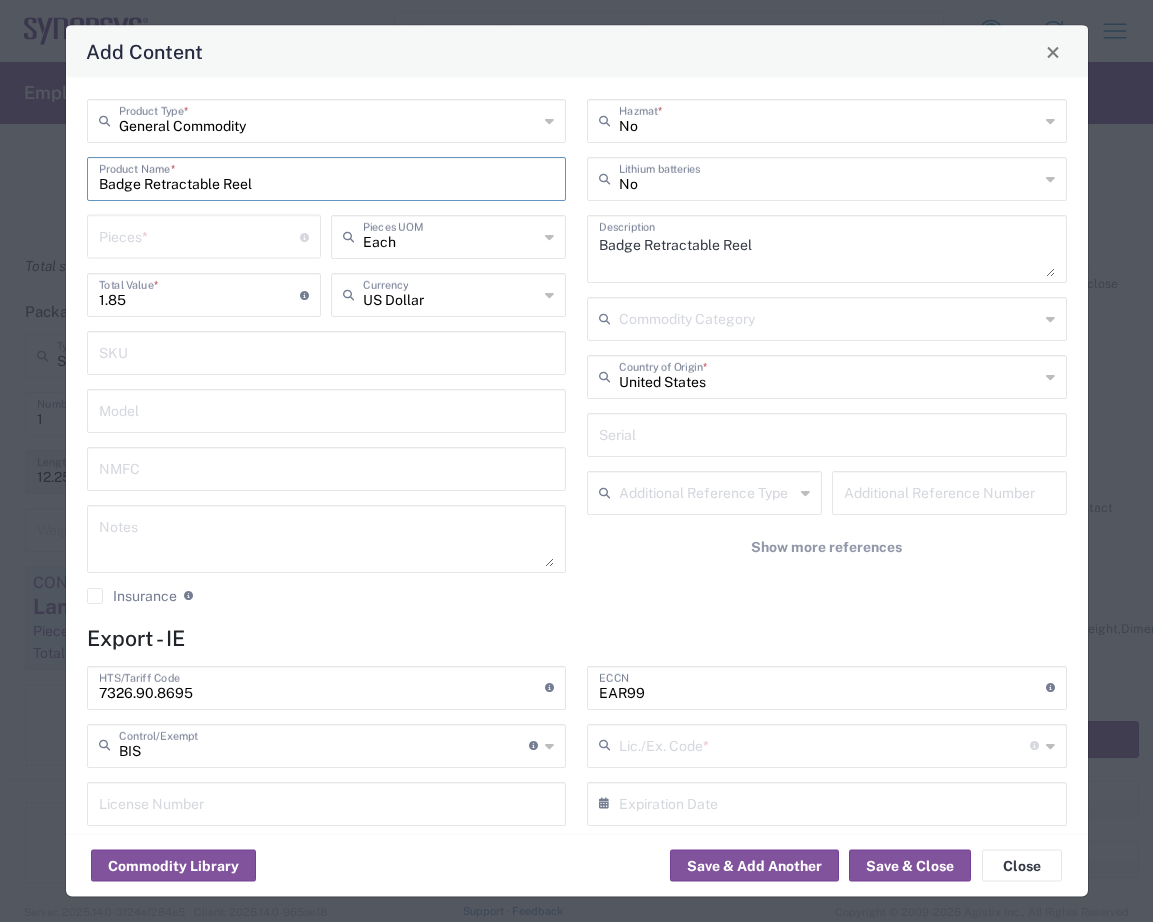 type on "NLR - No License Required" 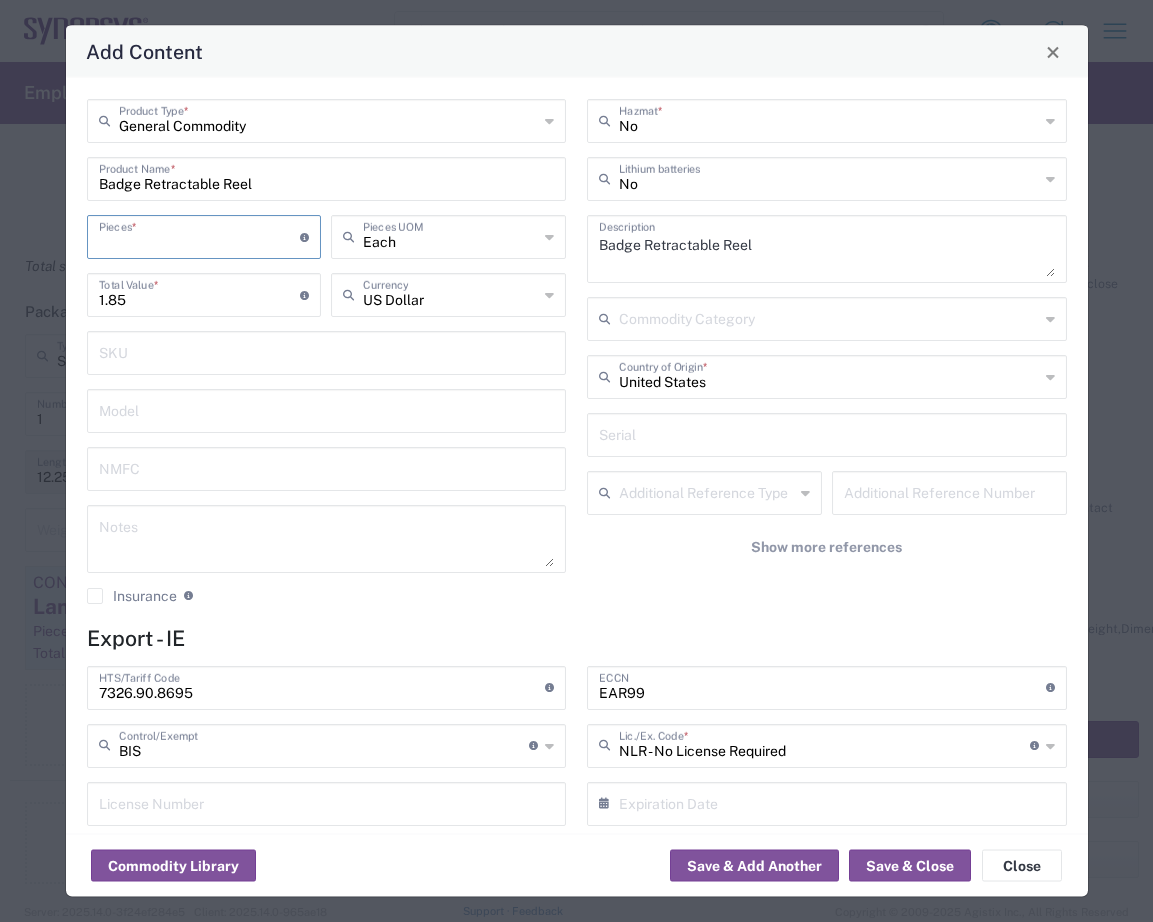 click at bounding box center (200, 235) 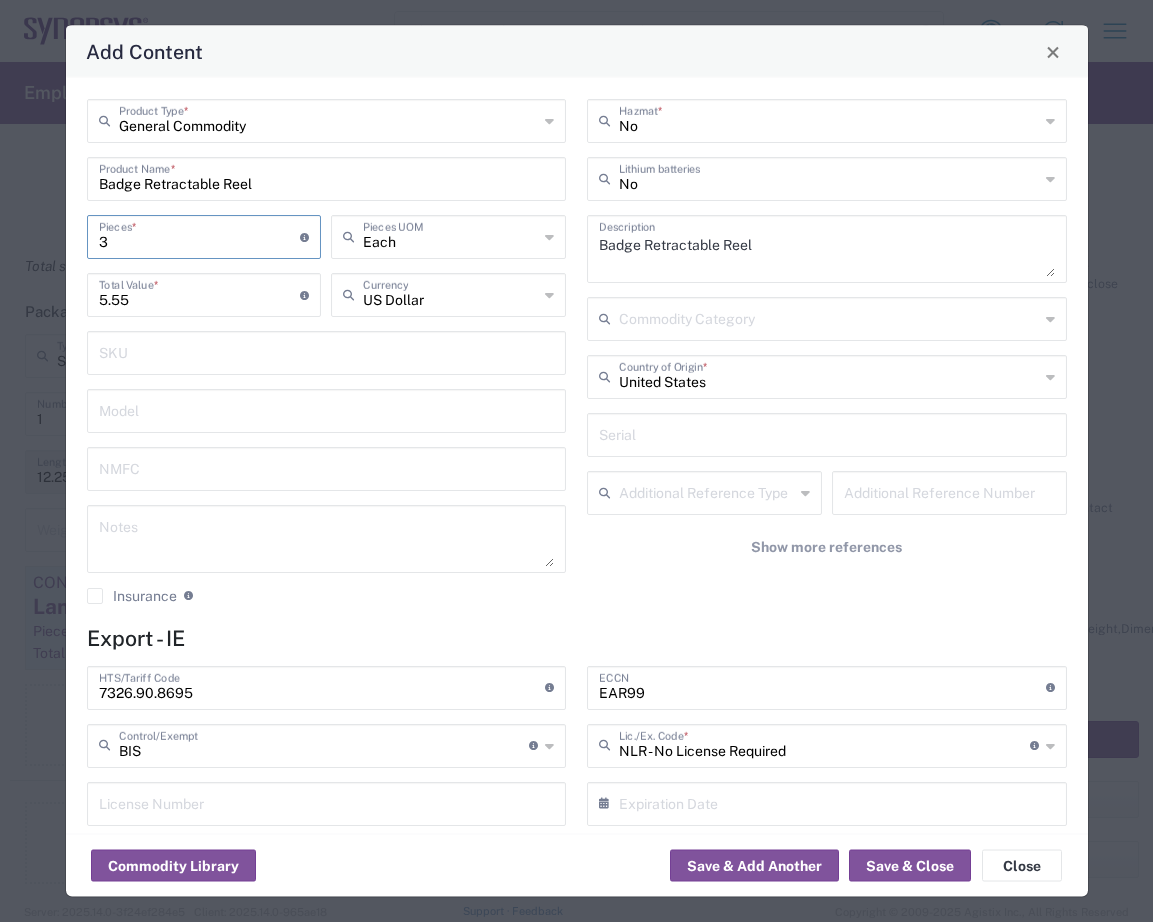 type on "30" 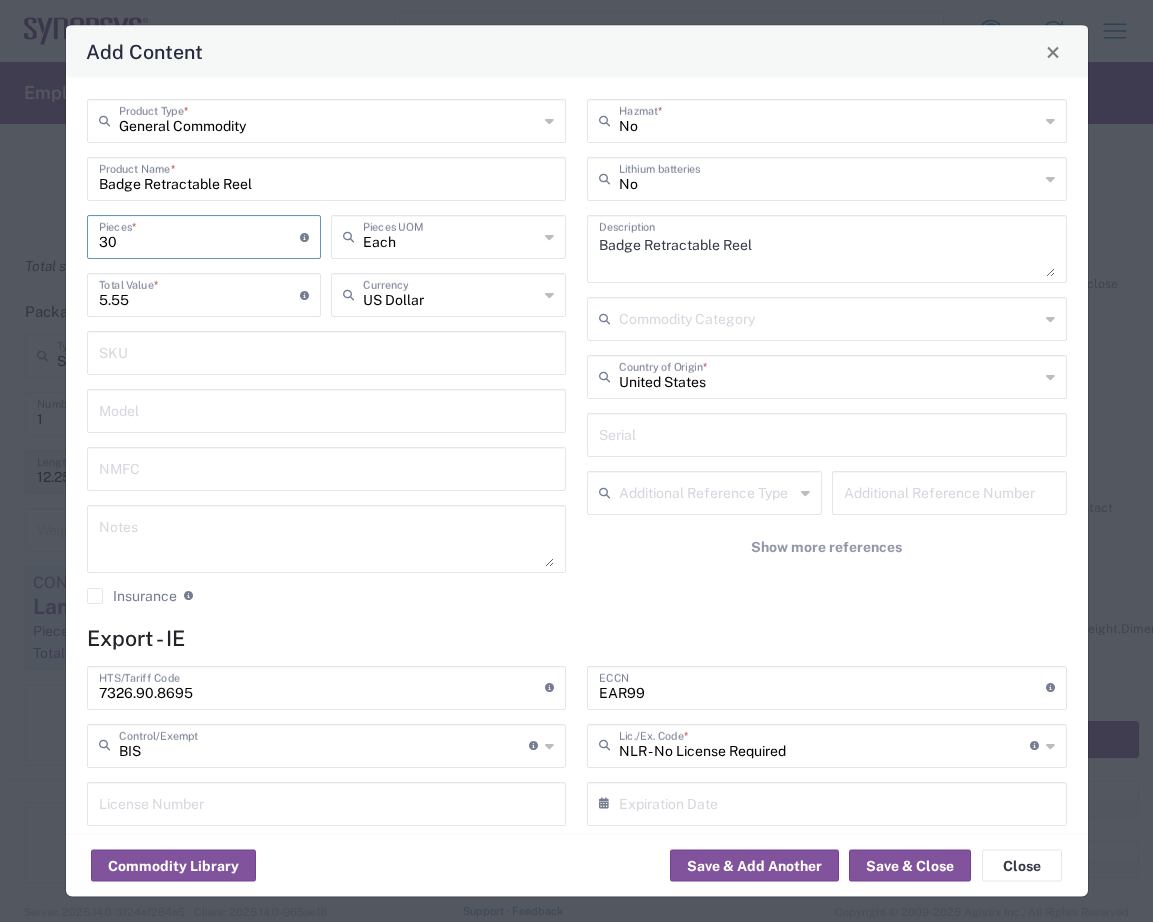 type on "55.5" 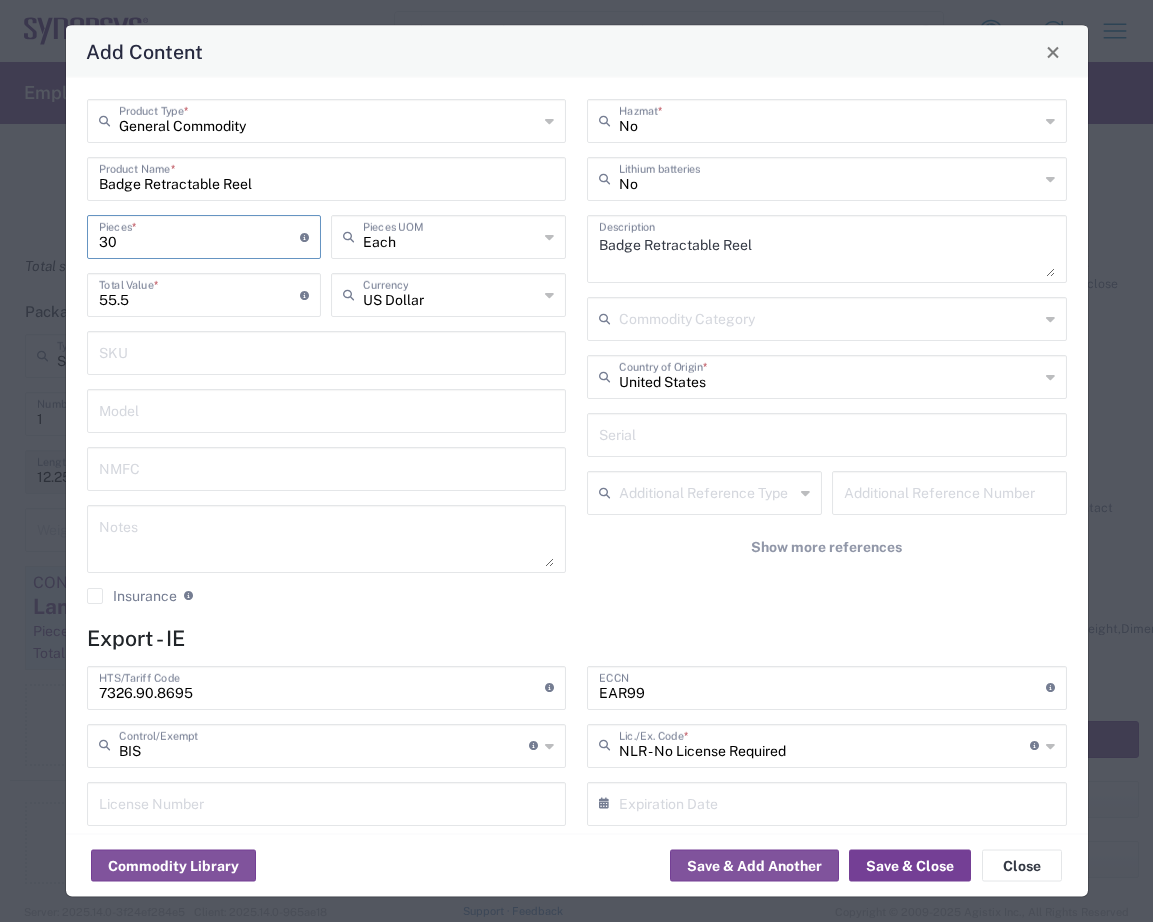 type on "30" 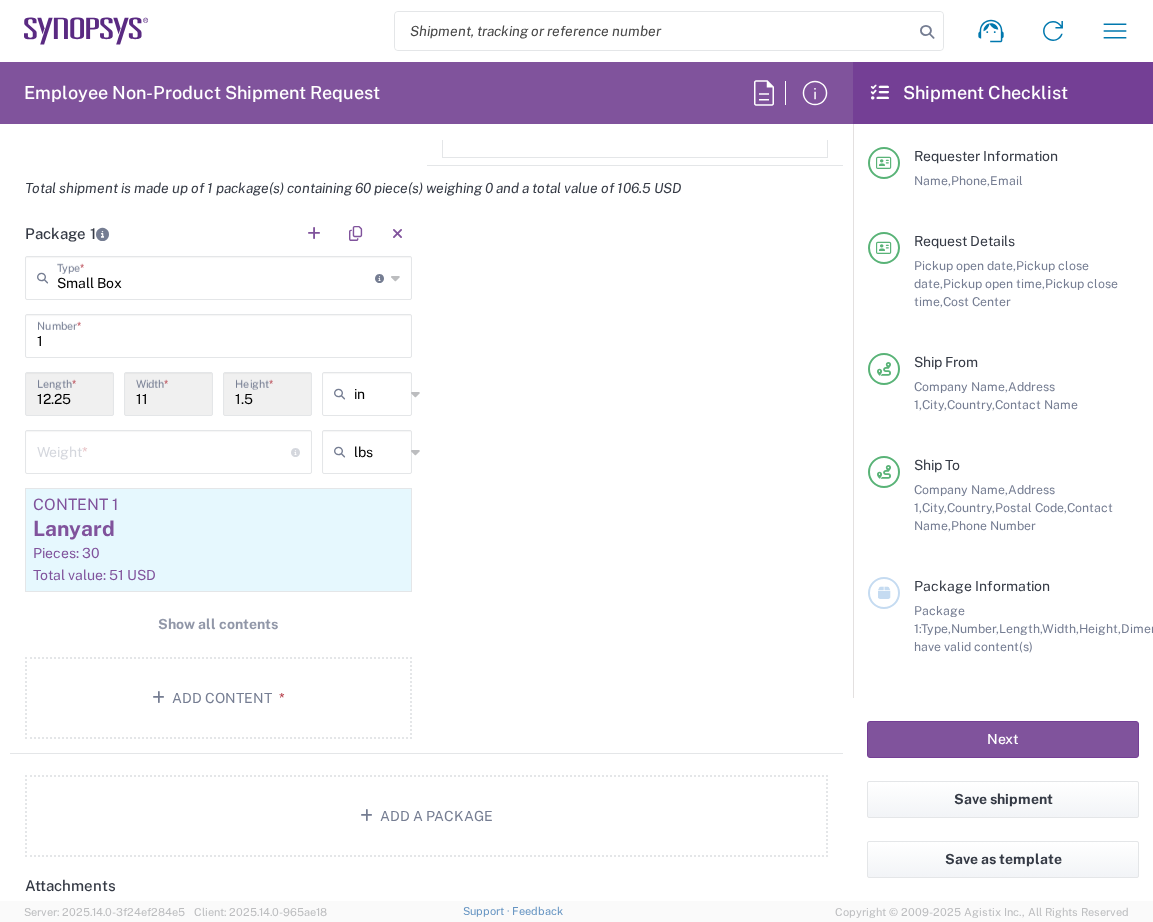 scroll, scrollTop: 1881, scrollLeft: 0, axis: vertical 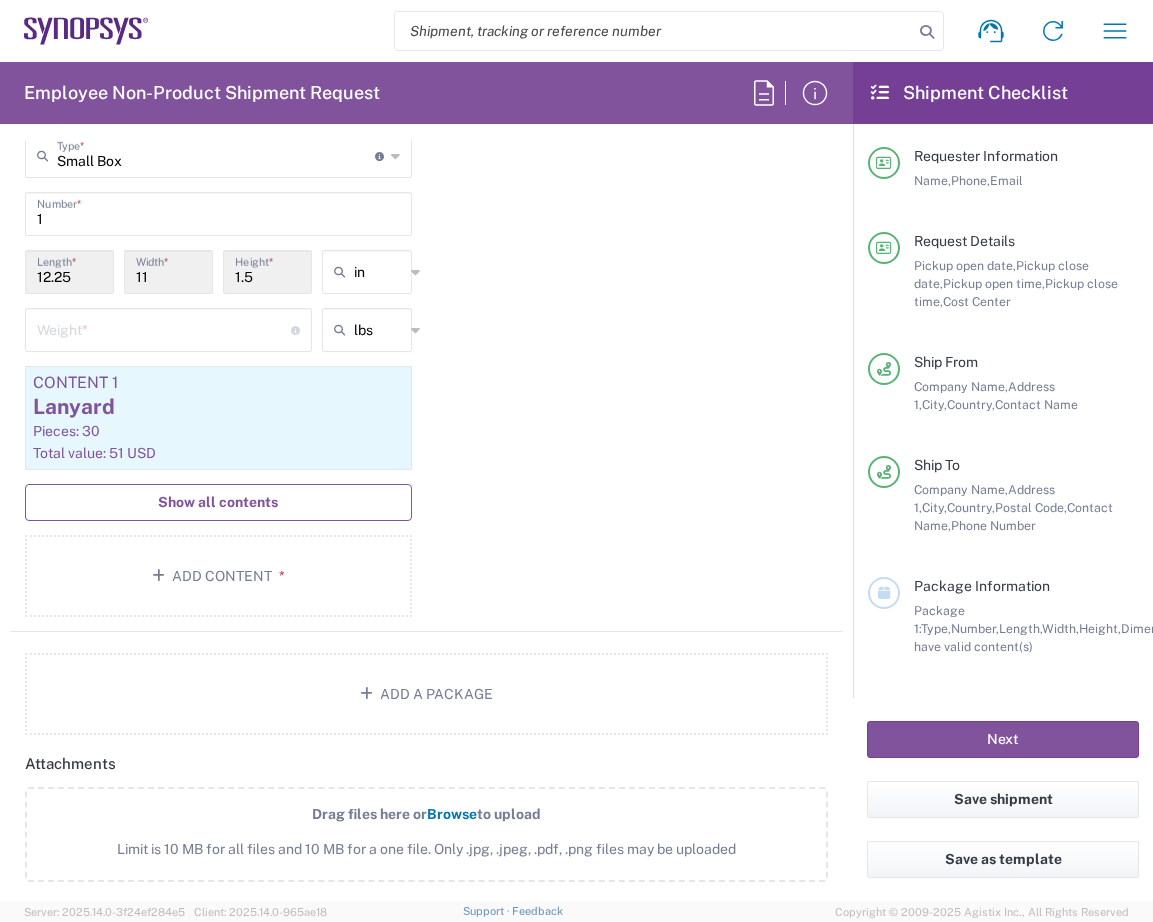click on "Show all contents" 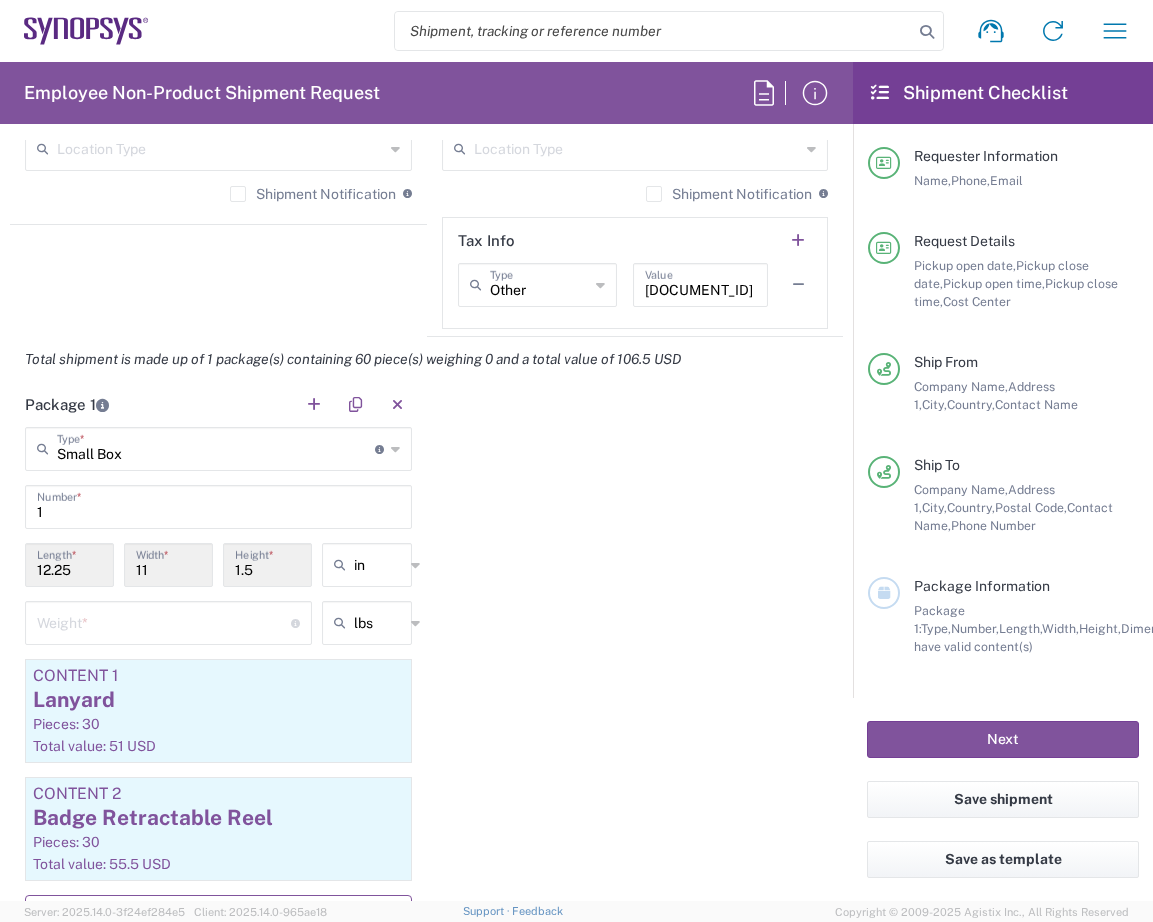 scroll, scrollTop: 1600, scrollLeft: 0, axis: vertical 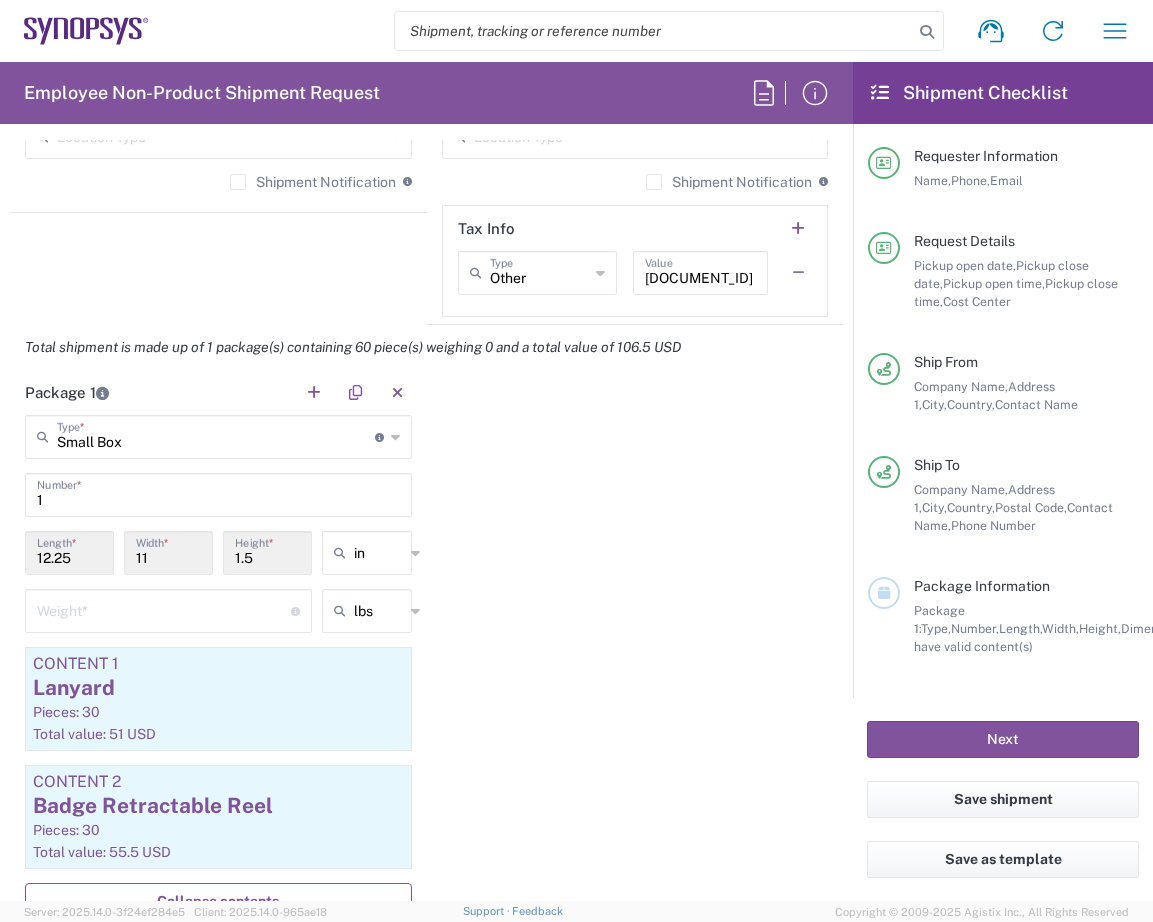 type 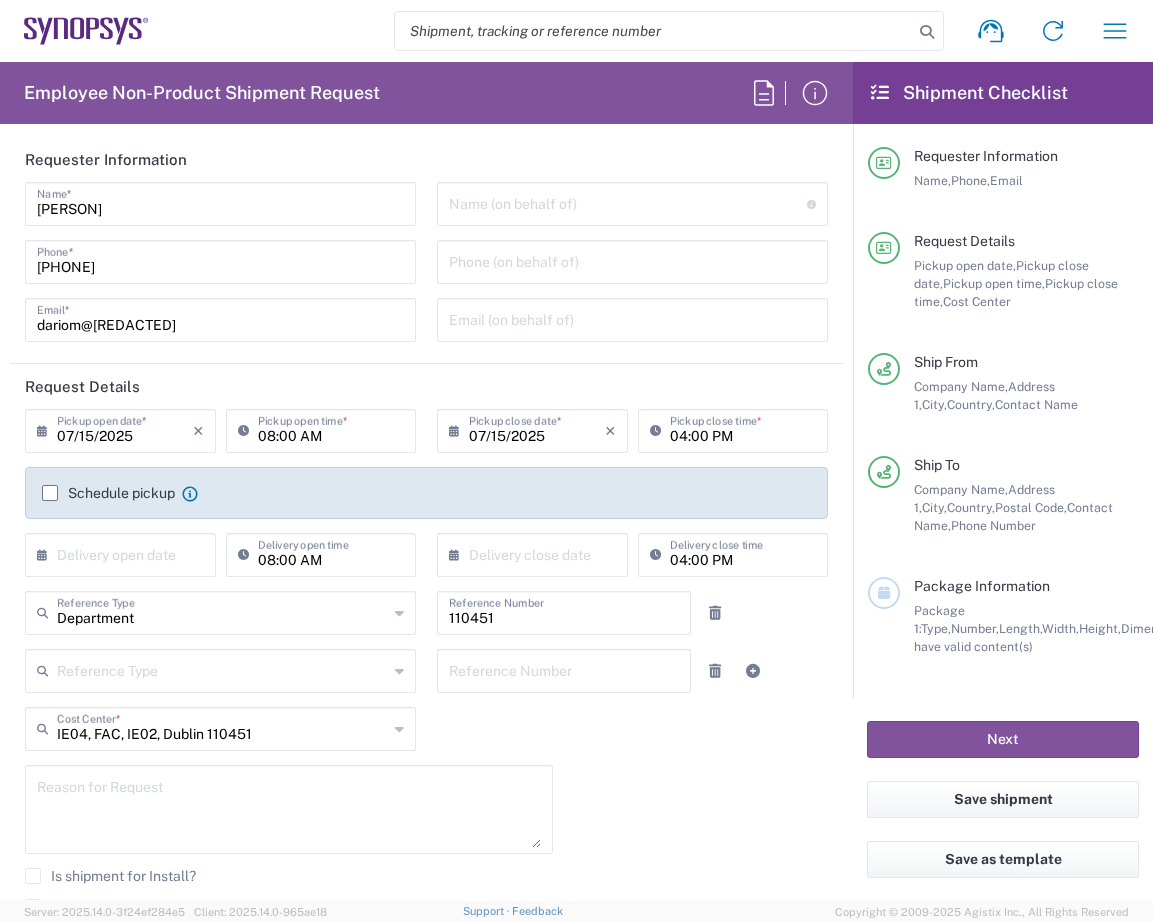 scroll, scrollTop: 0, scrollLeft: 0, axis: both 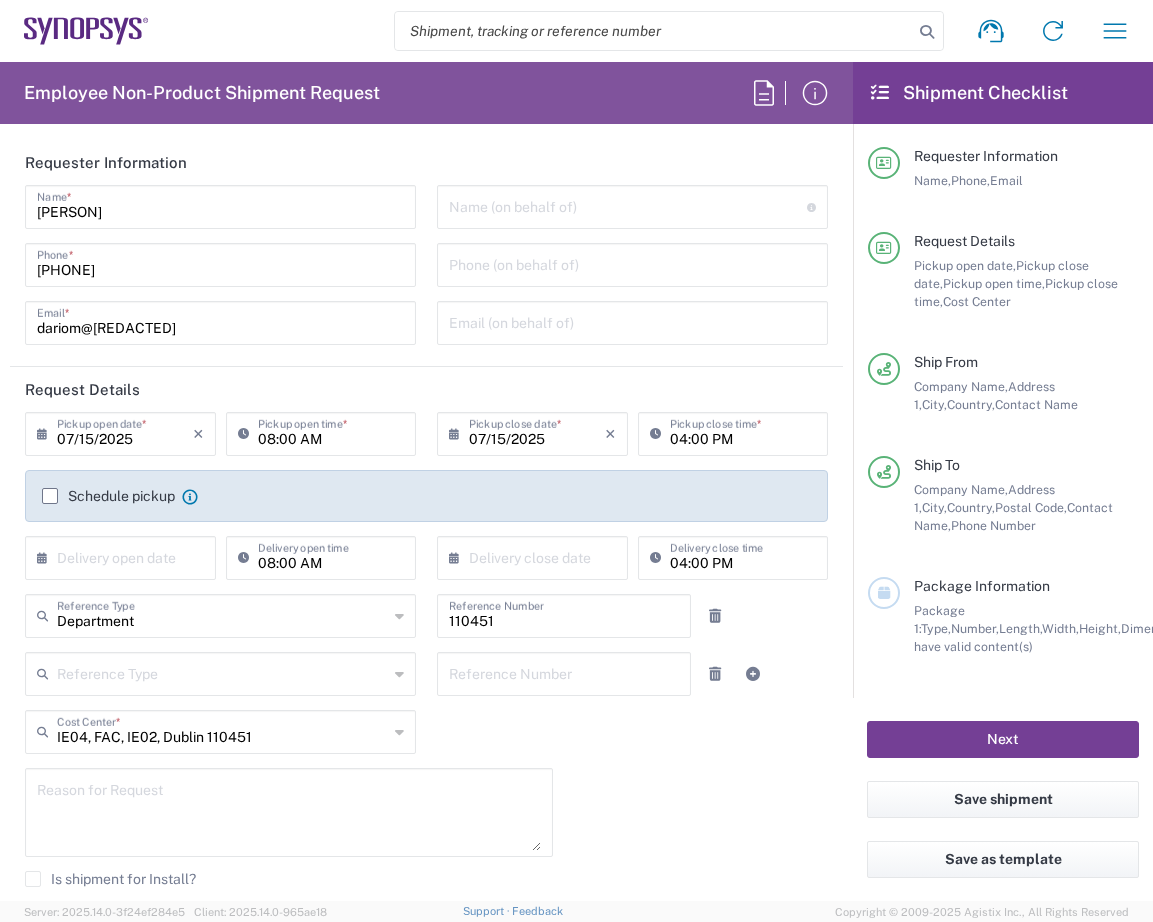 click on "Next" 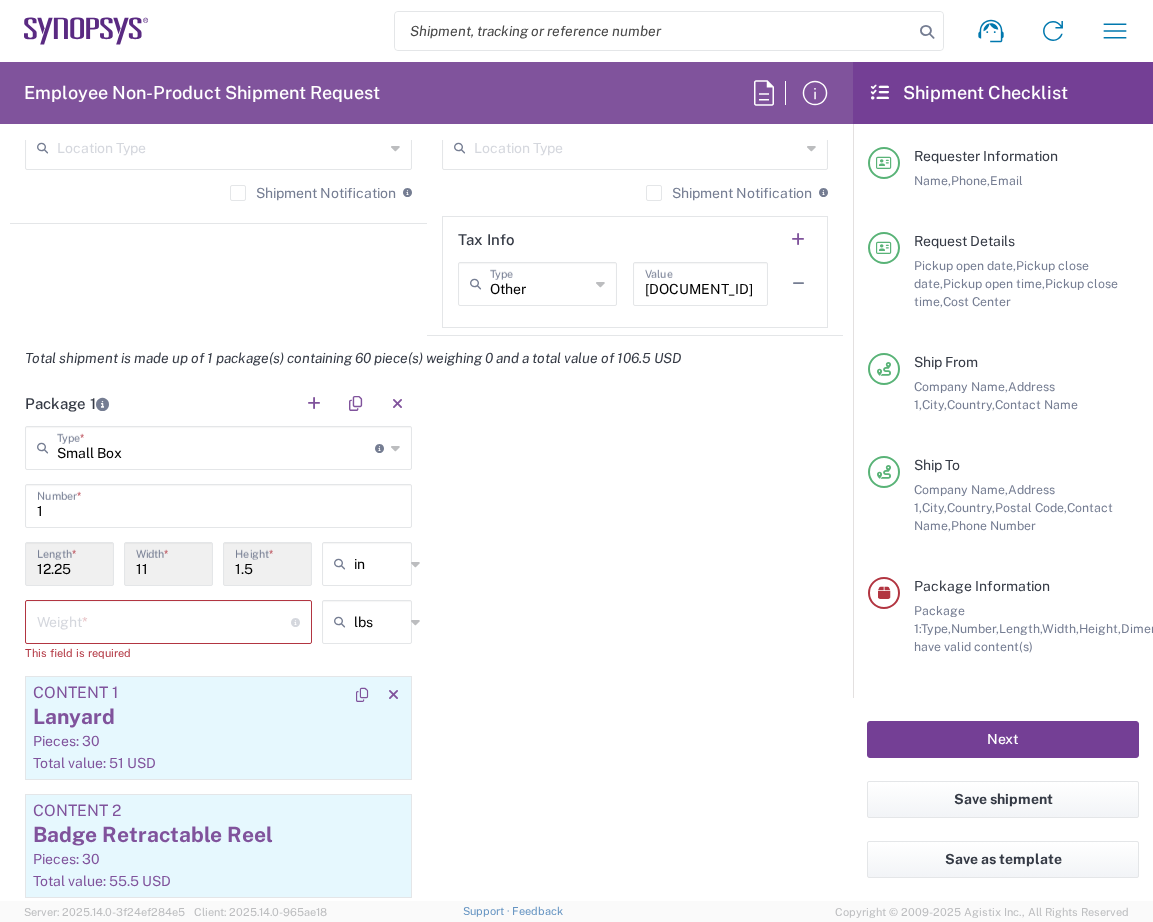 scroll, scrollTop: 1700, scrollLeft: 0, axis: vertical 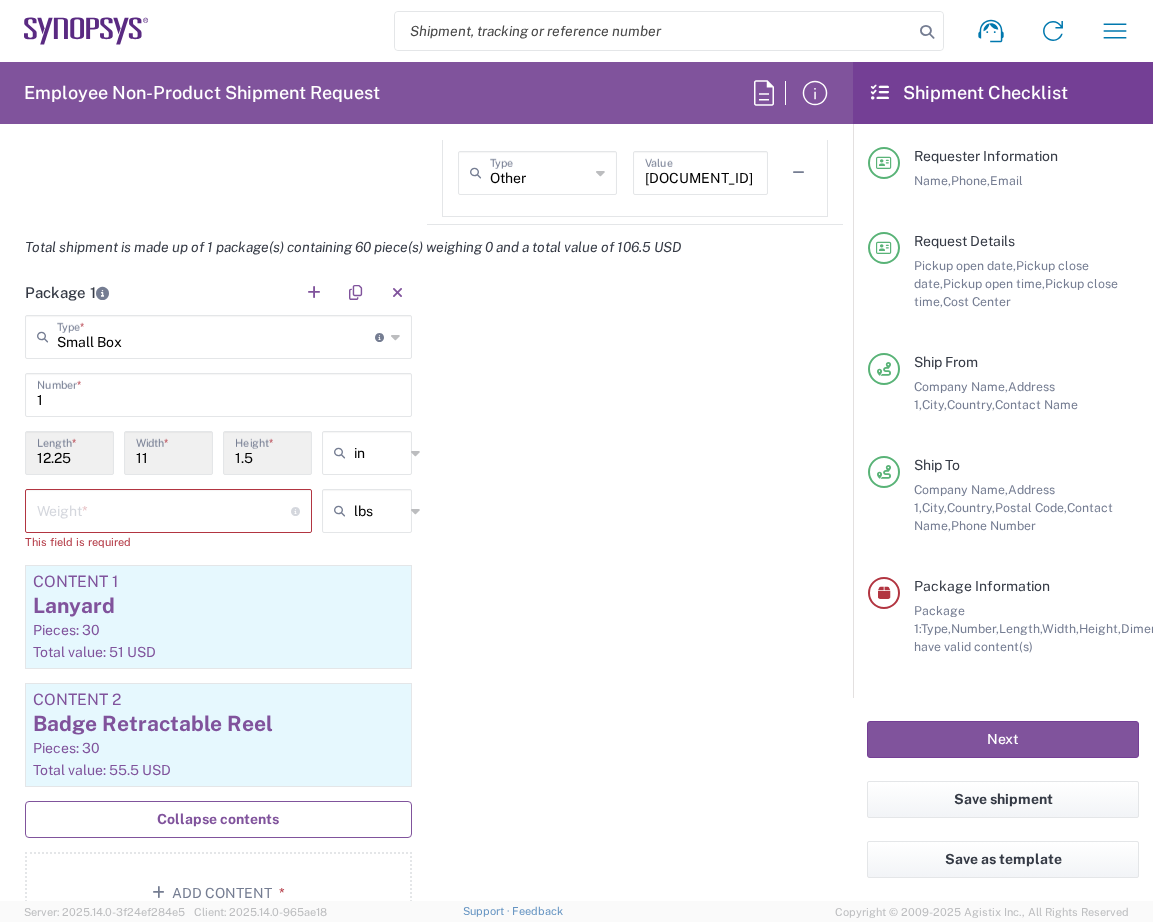 click at bounding box center (164, 509) 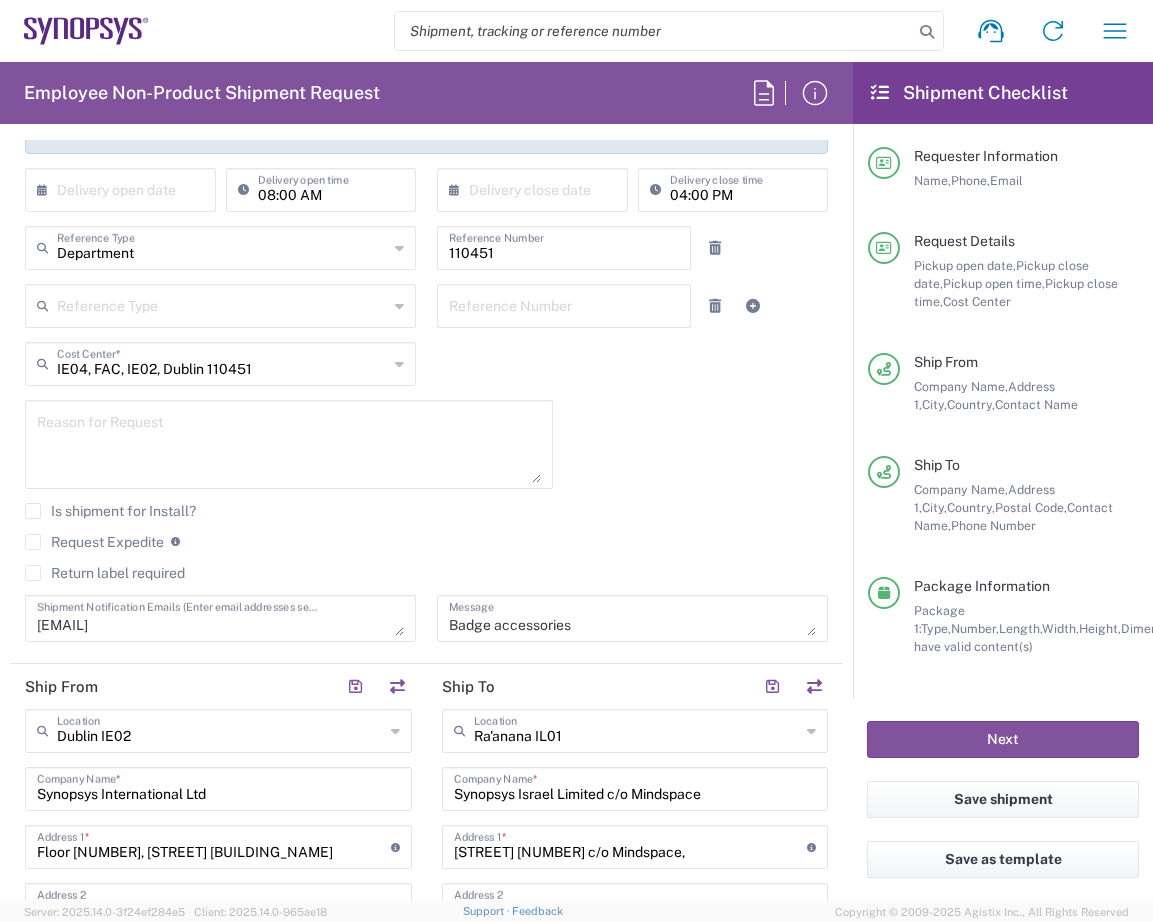 scroll, scrollTop: 0, scrollLeft: 0, axis: both 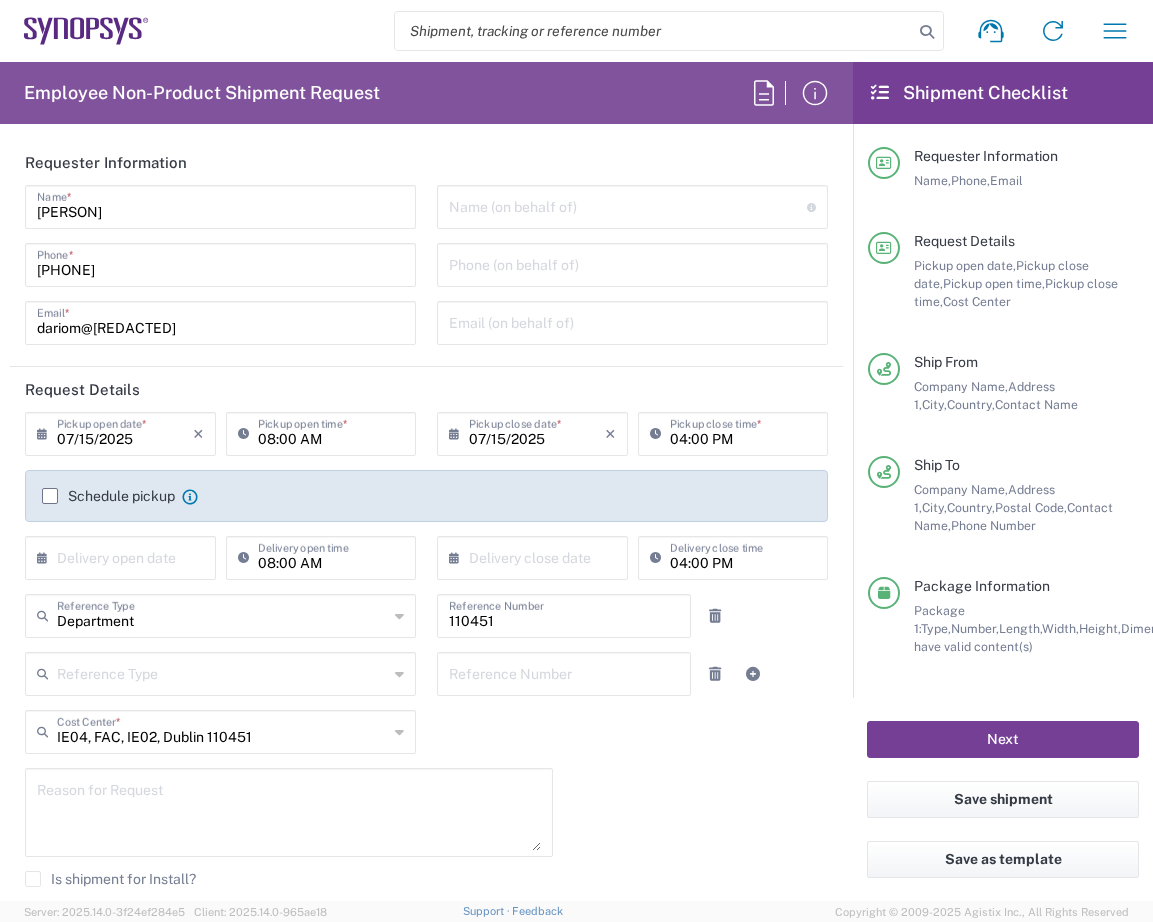type on "3" 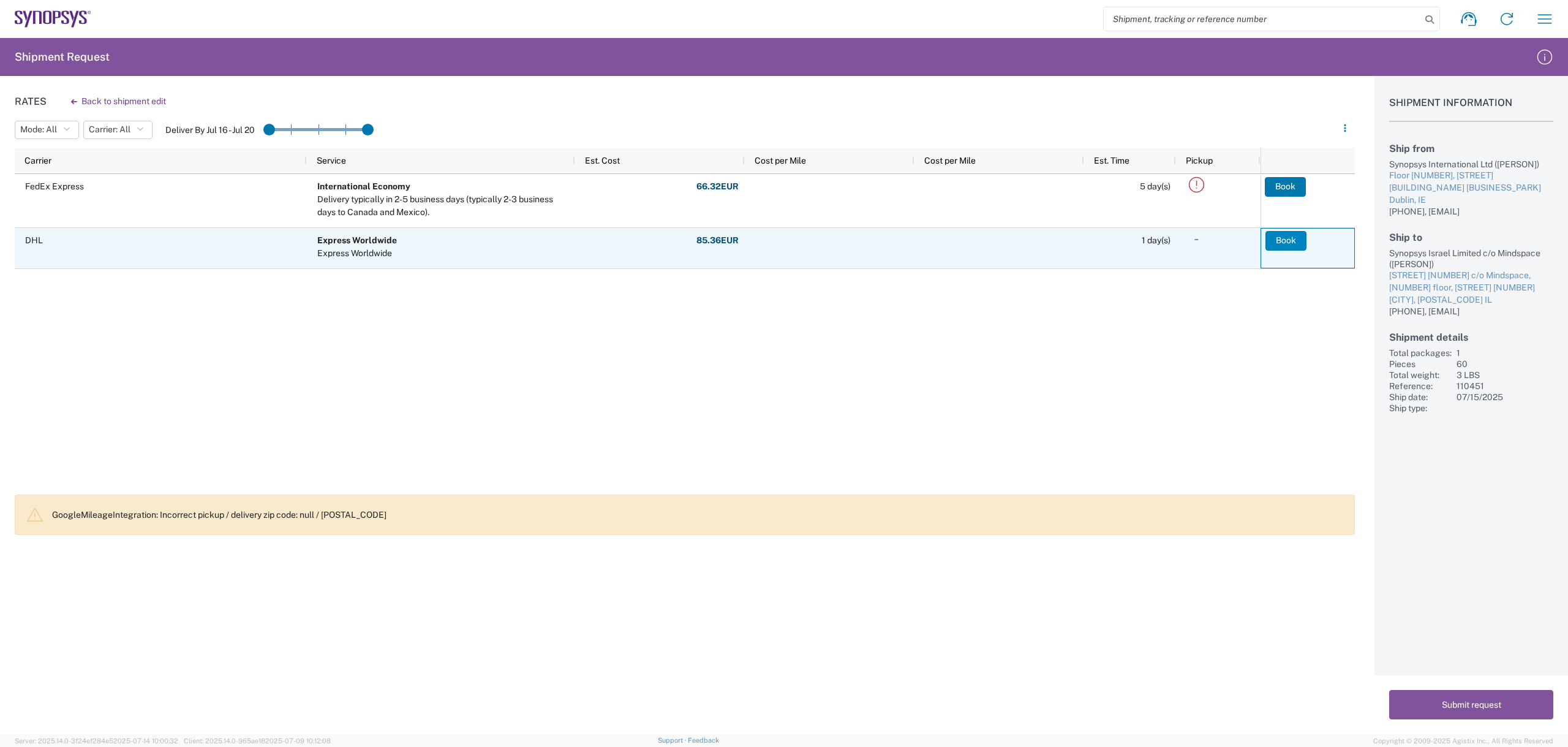 click on "Book" 